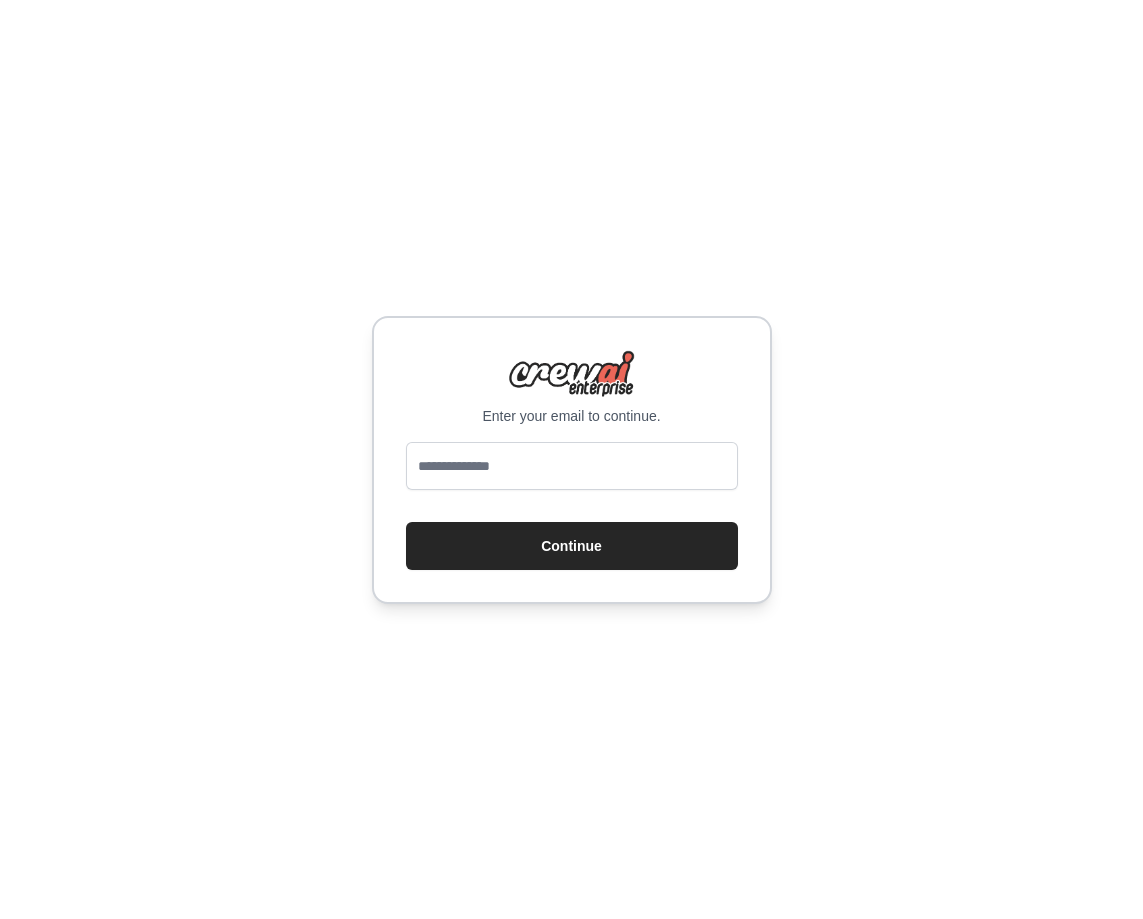 scroll, scrollTop: 0, scrollLeft: 0, axis: both 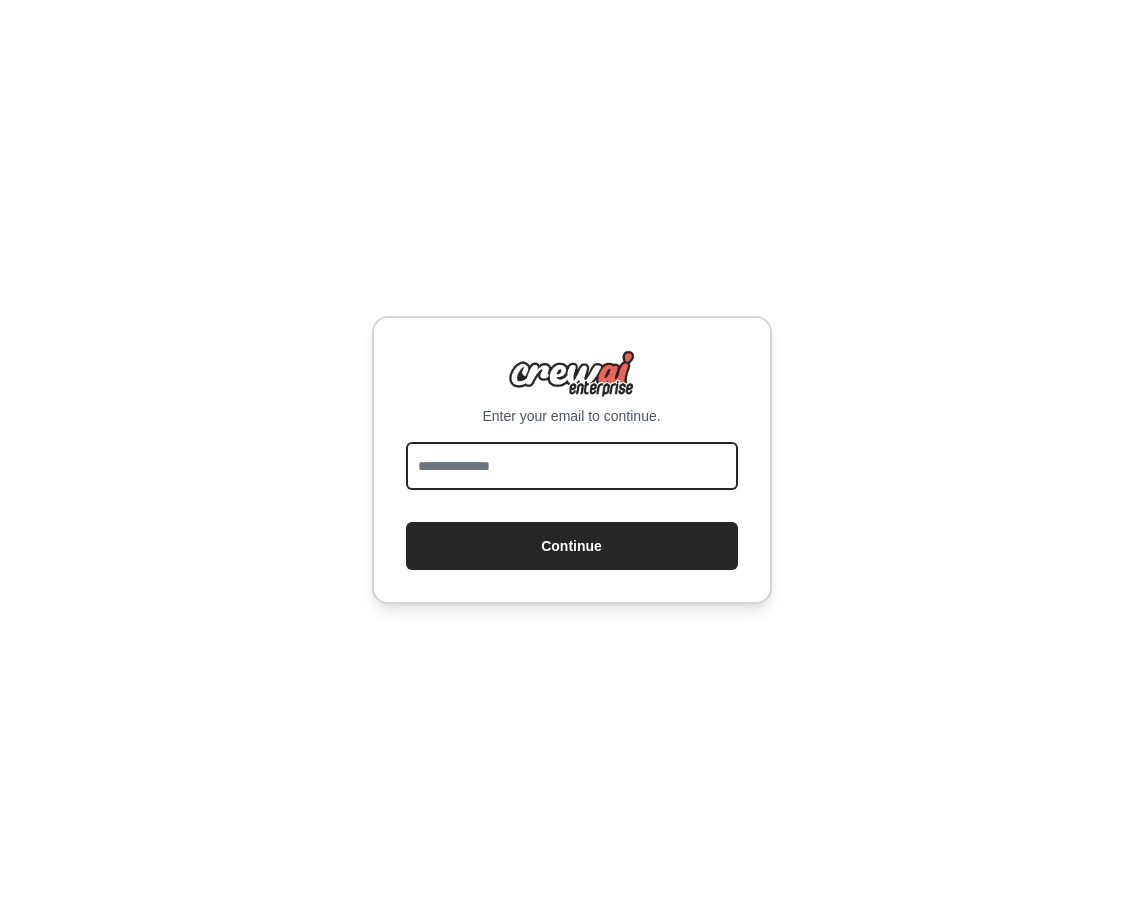 click at bounding box center [572, 466] 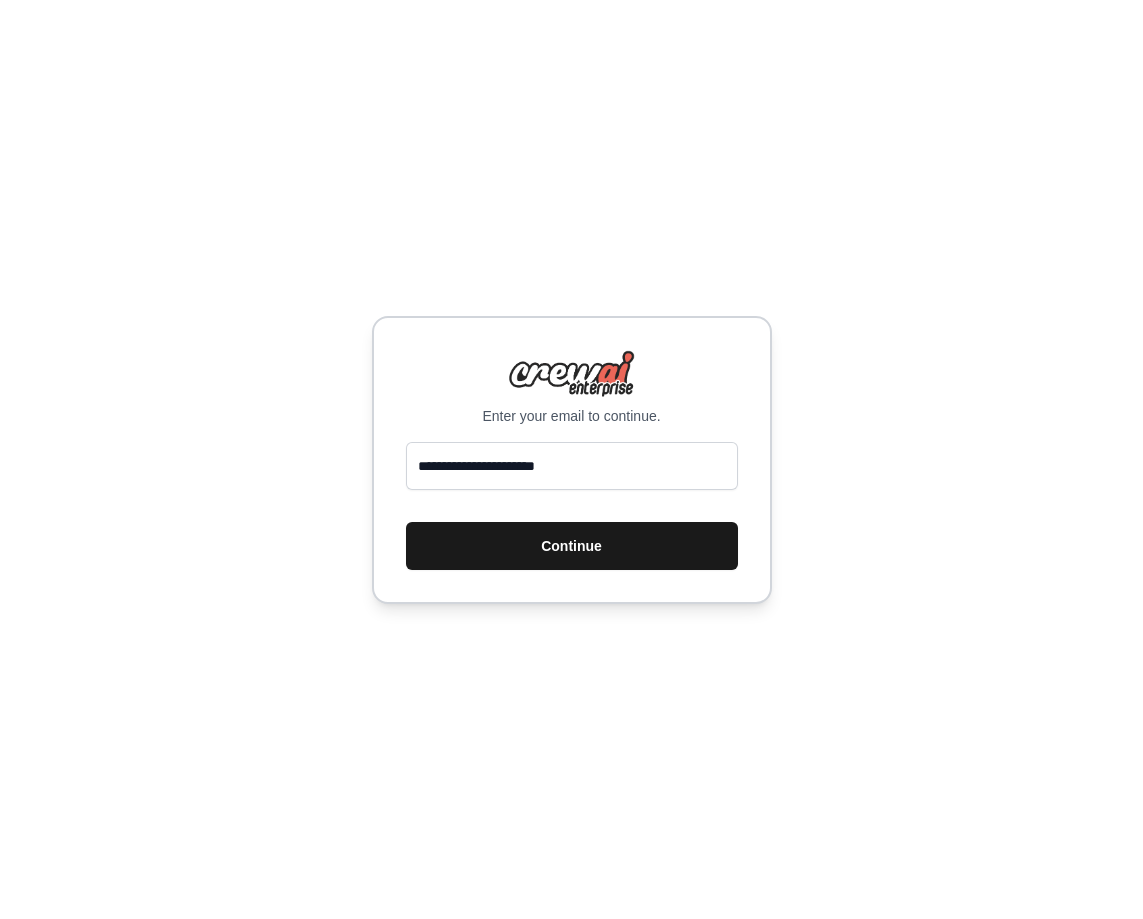 click on "Continue" at bounding box center (572, 546) 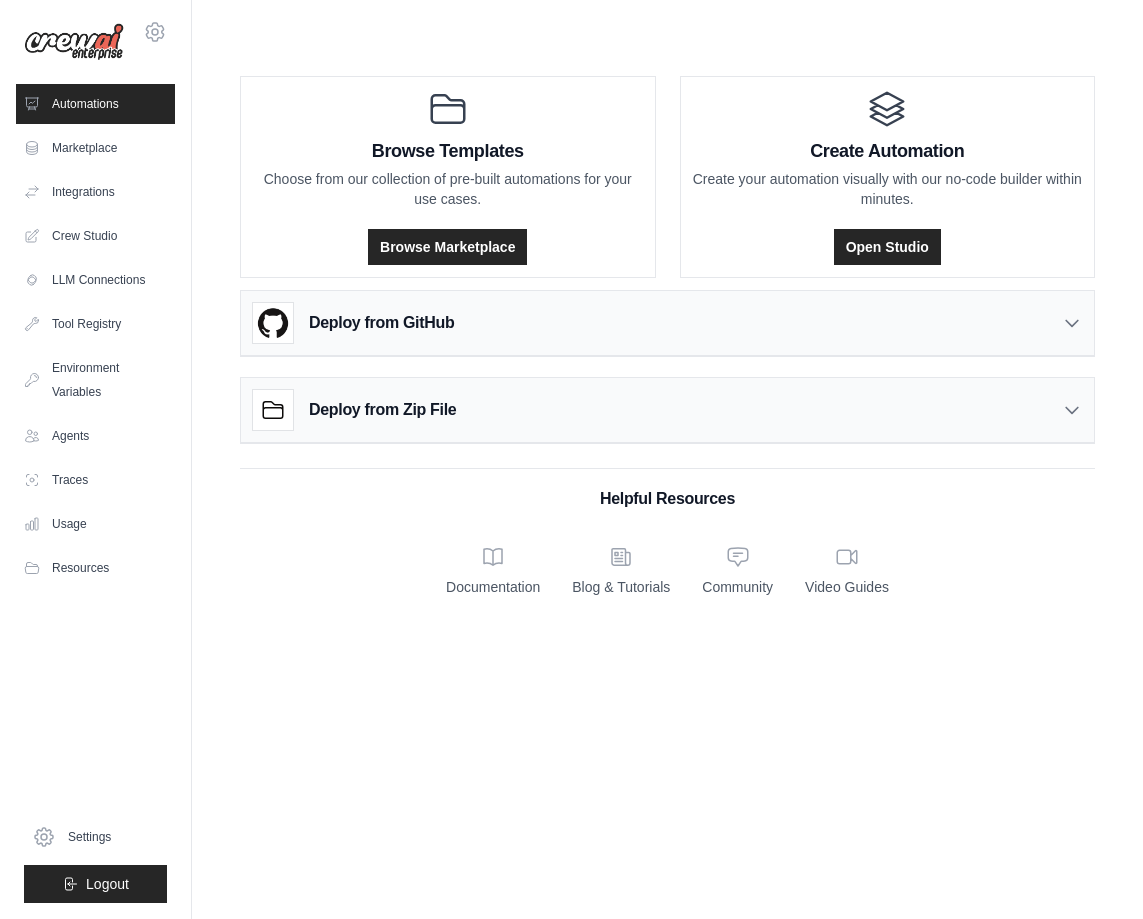 scroll, scrollTop: 0, scrollLeft: 0, axis: both 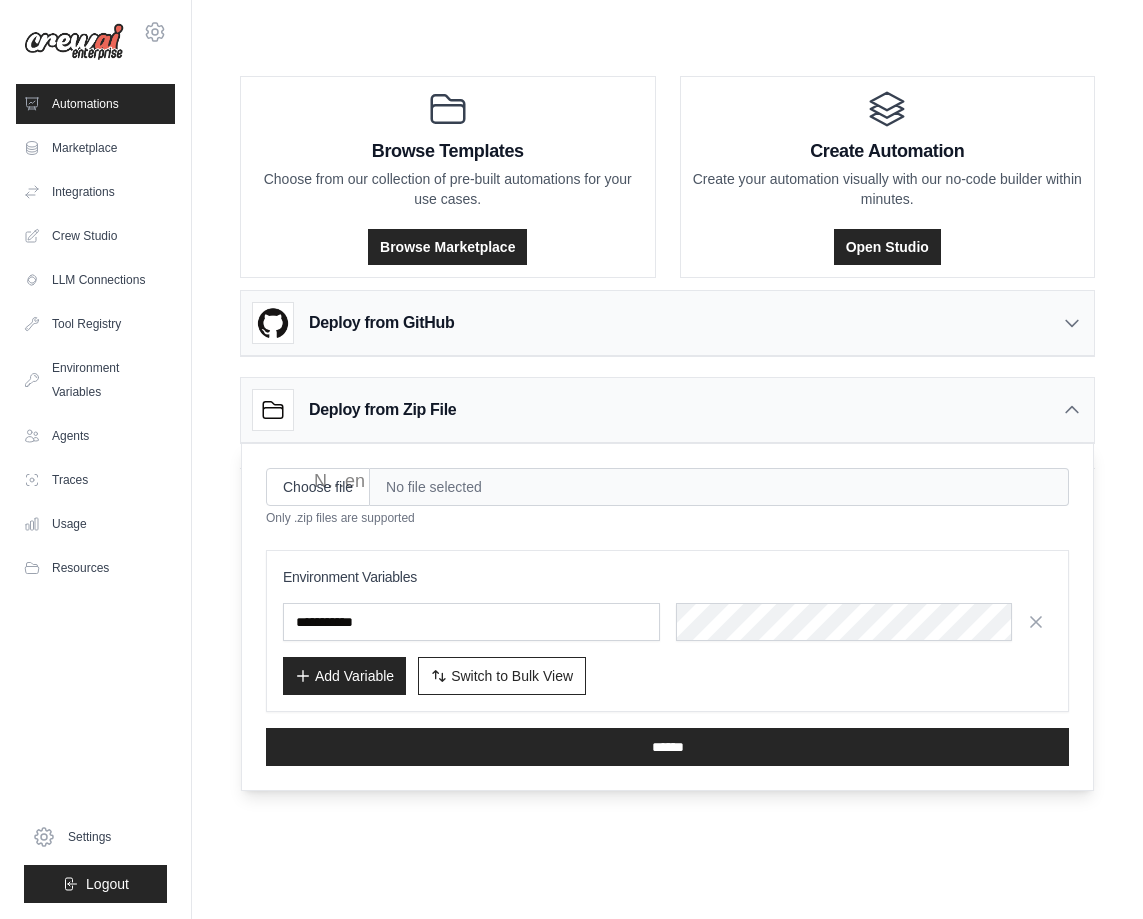 click on "Deploy from Zip File" at bounding box center (382, 410) 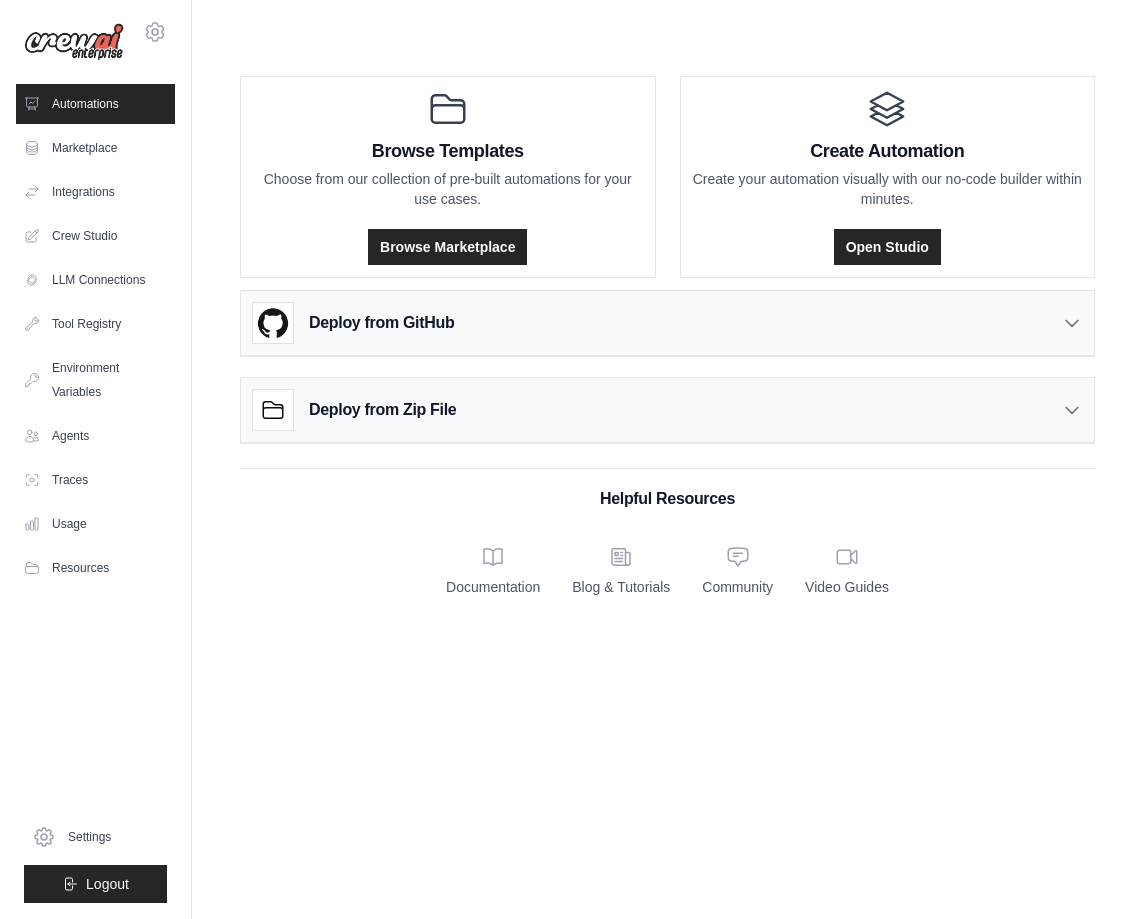 click on "Deploy from GitHub" at bounding box center [381, 323] 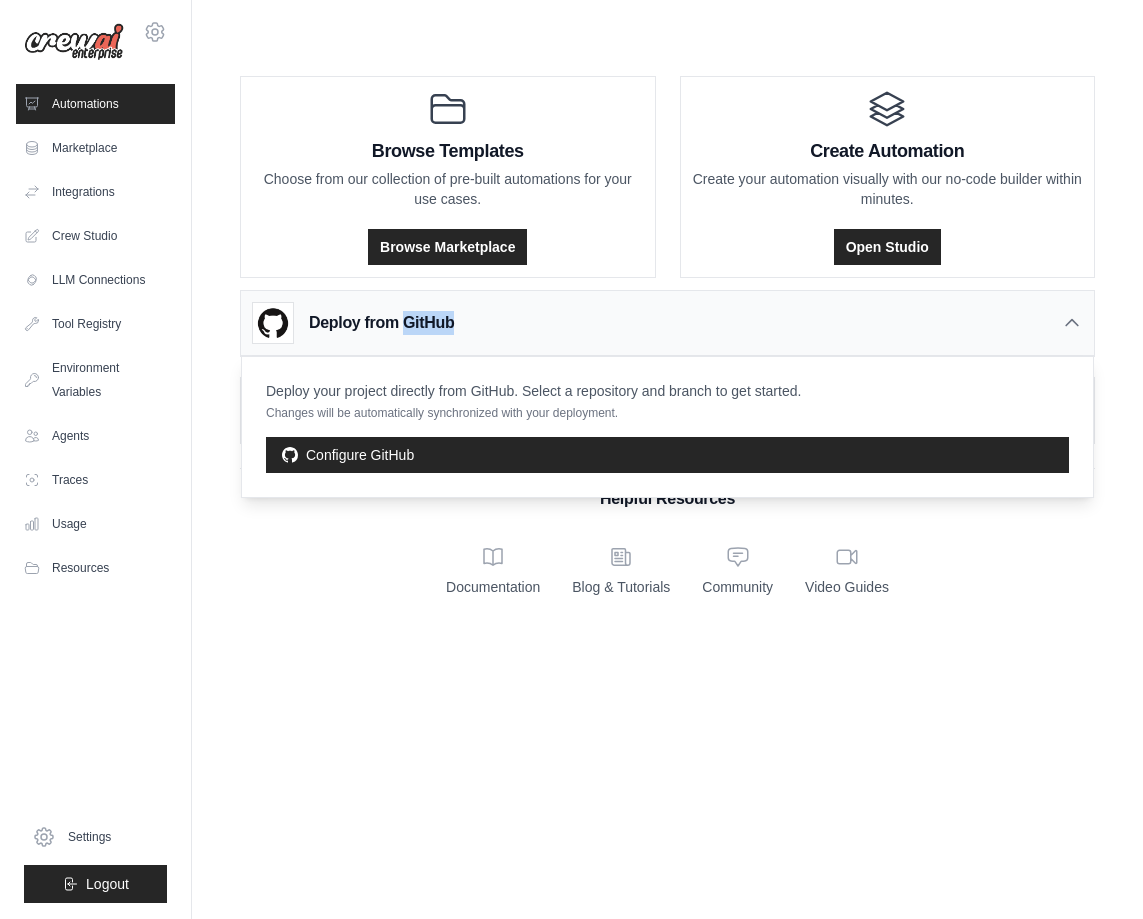 click on "Deploy from GitHub" at bounding box center (381, 323) 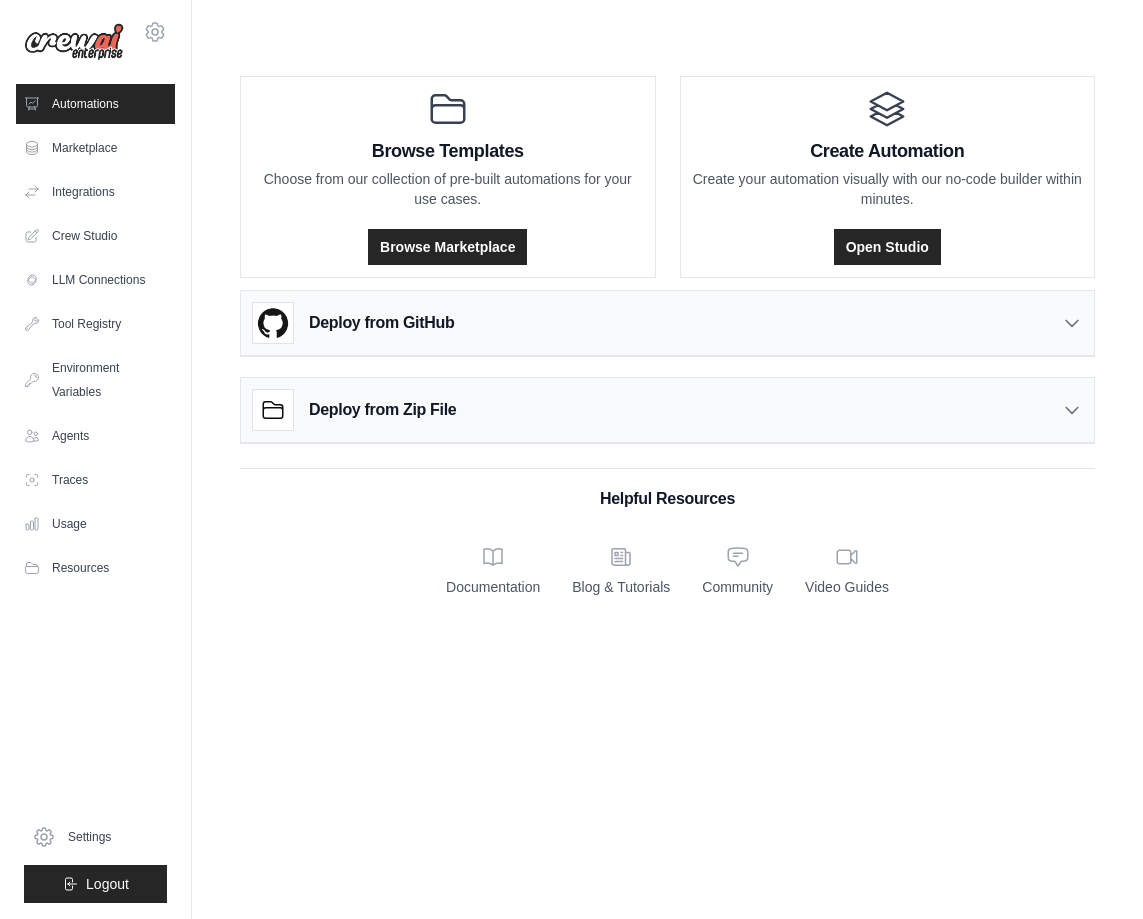 click on "Deploy from GitHub" at bounding box center (667, 323) 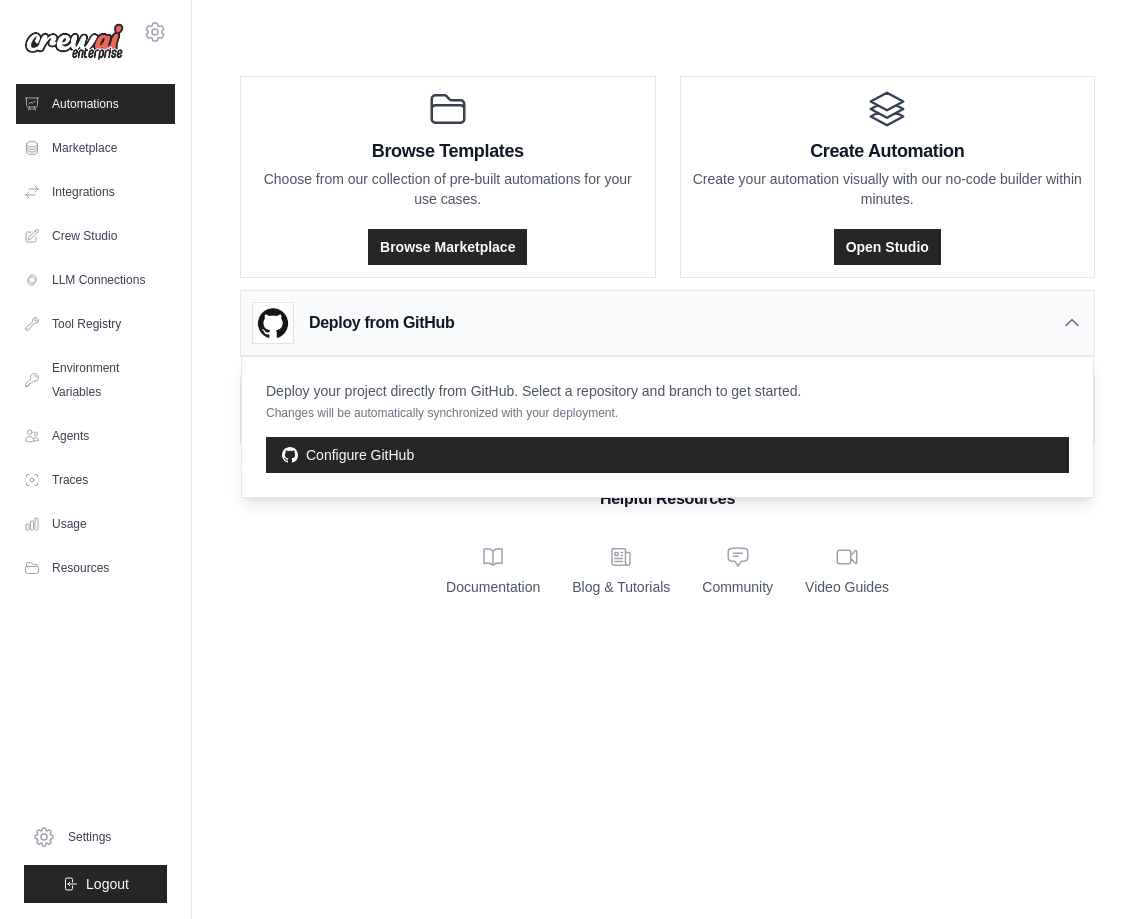 click on "Deploy from GitHub" at bounding box center (667, 323) 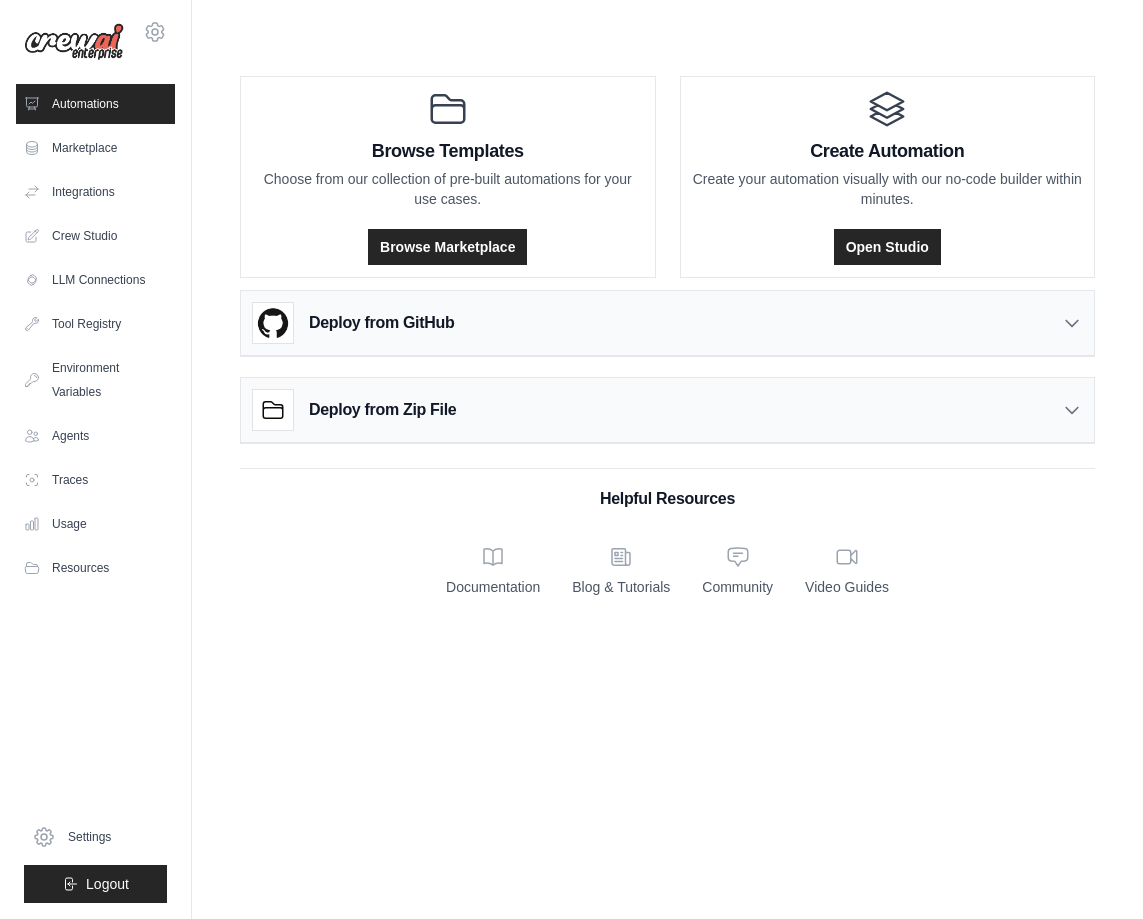 click on "Deploy from GitHub" at bounding box center [381, 323] 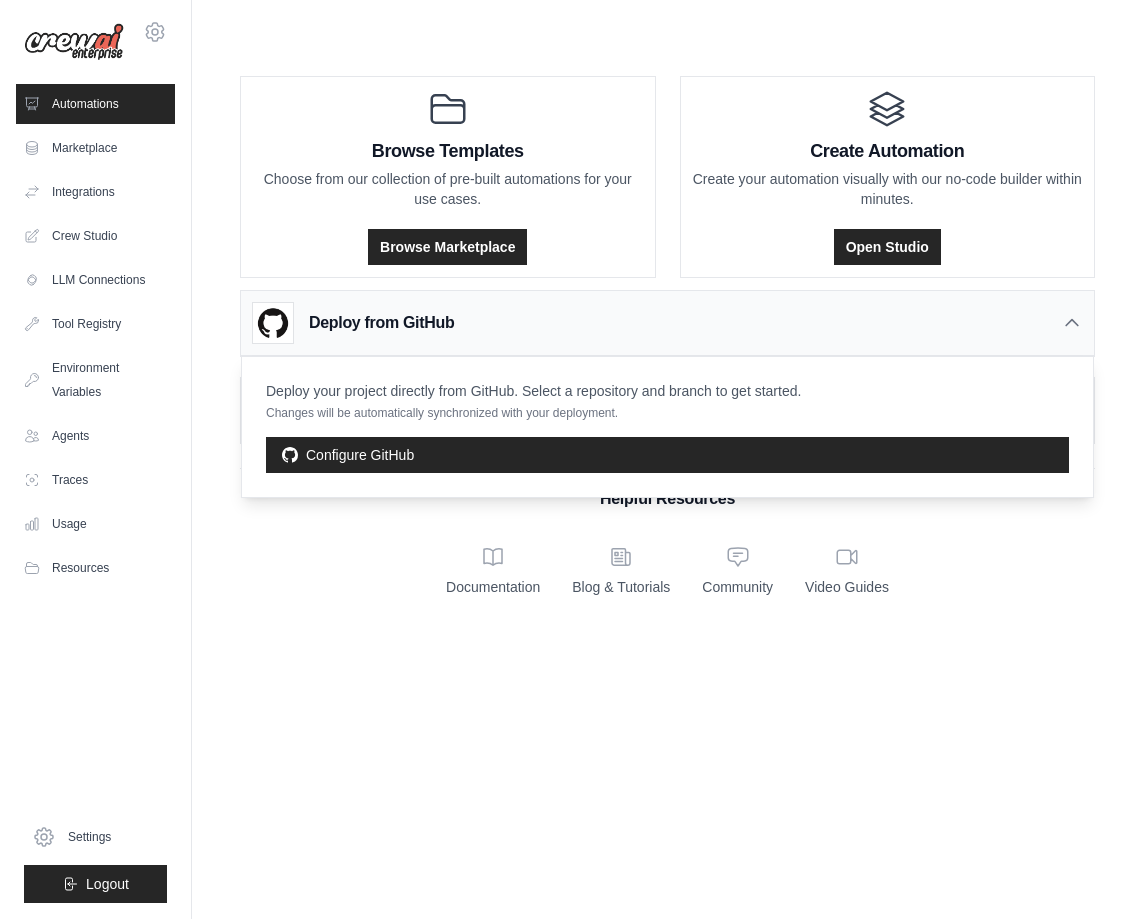 click on "Deploy from GitHub" at bounding box center (381, 323) 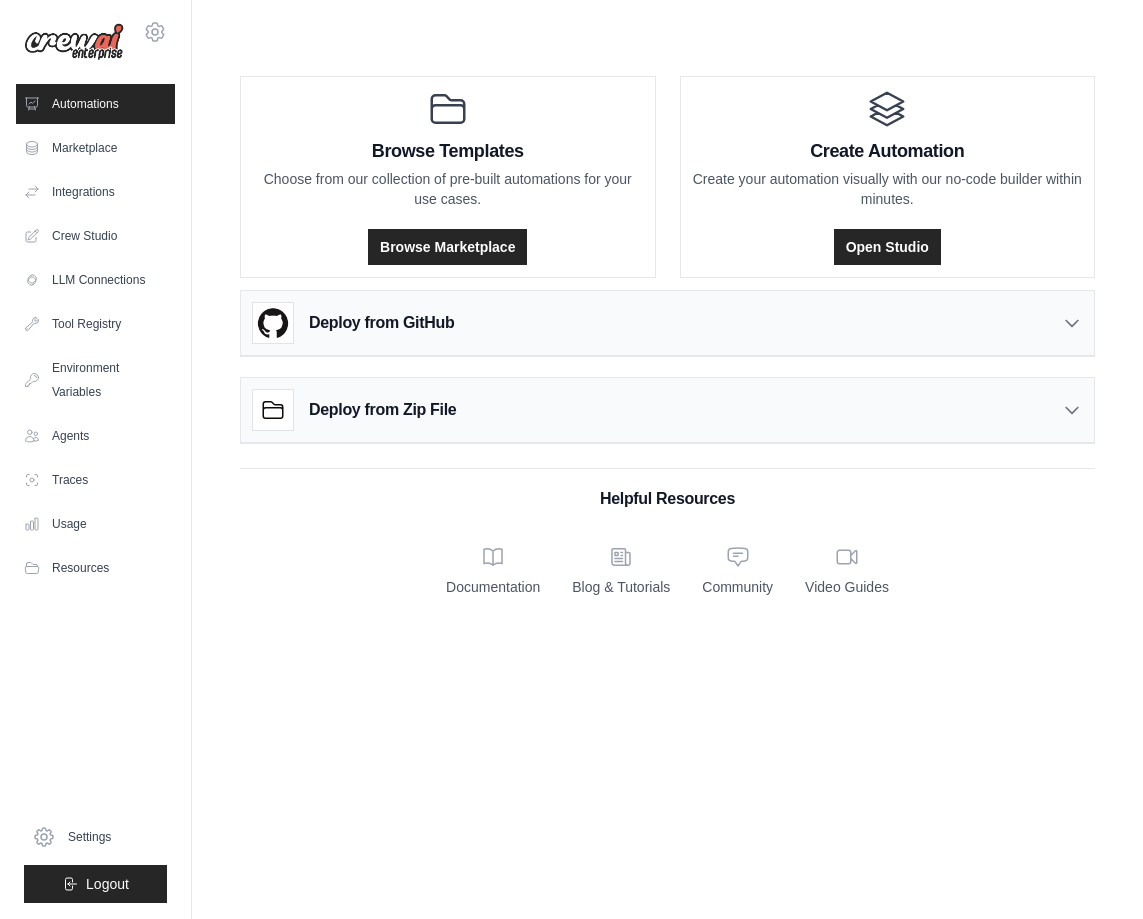 click on "Deploy from Zip File" at bounding box center [667, 410] 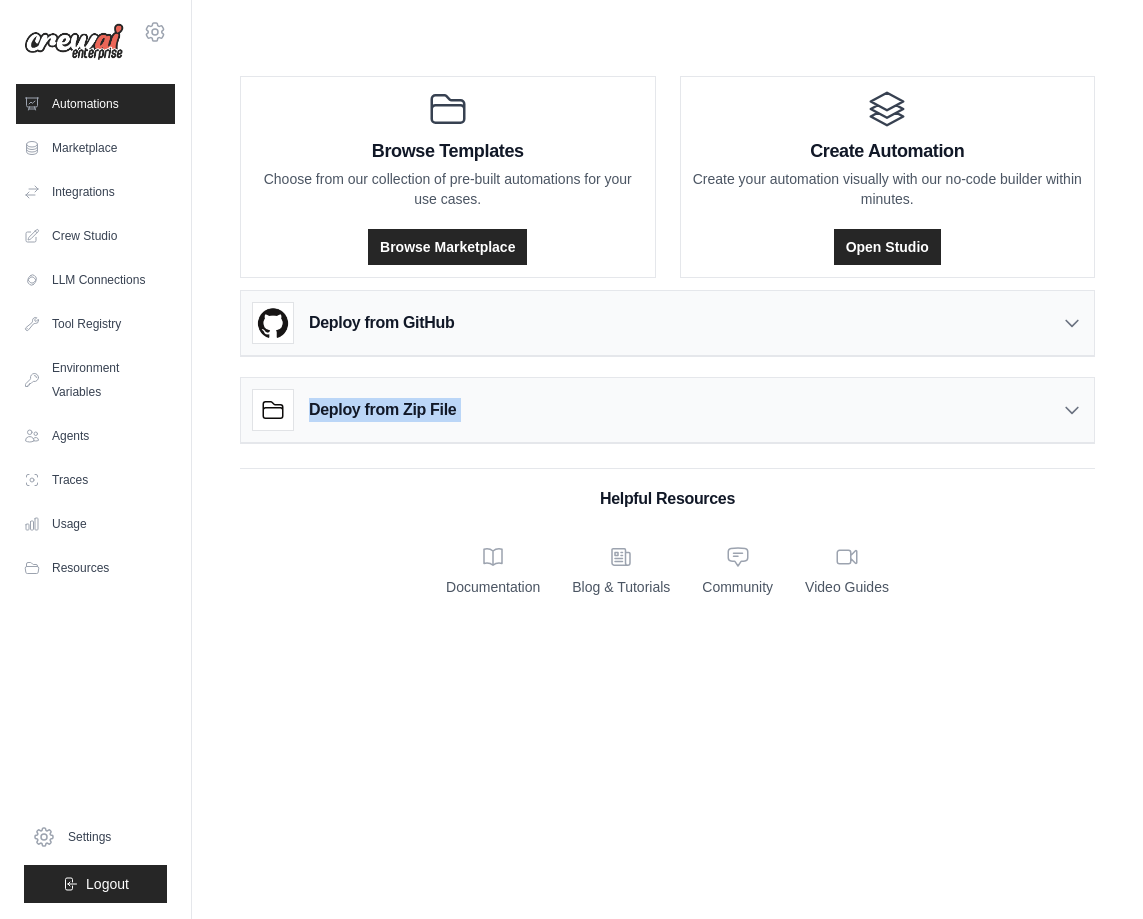 click on "Deploy from Zip File" at bounding box center [667, 410] 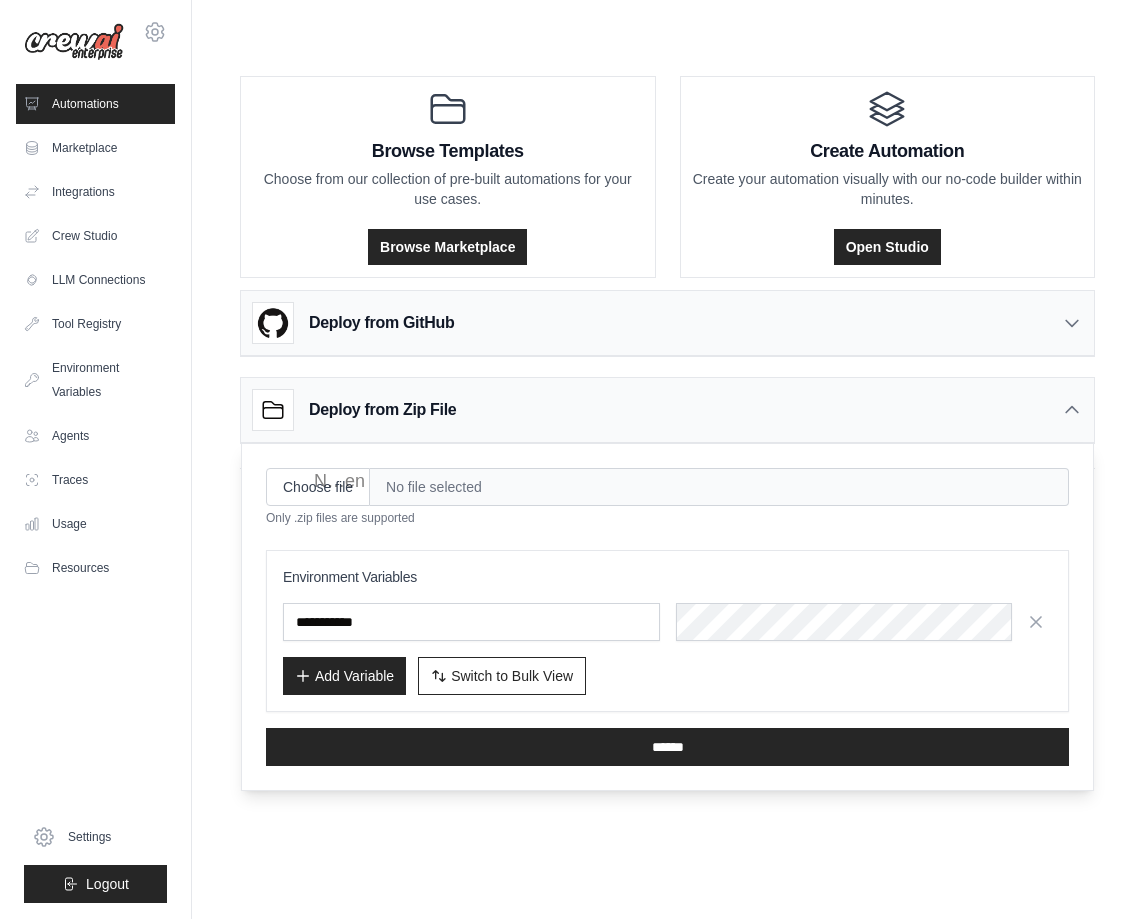 click on "Browse Templates
Choose from our collection of pre-built automations for your use
cases.
Browse Marketplace
Create Automation
Create your automation visually with our no-code builder within
minutes.
Open Studio
Deploy from GitHub" at bounding box center [667, 332] 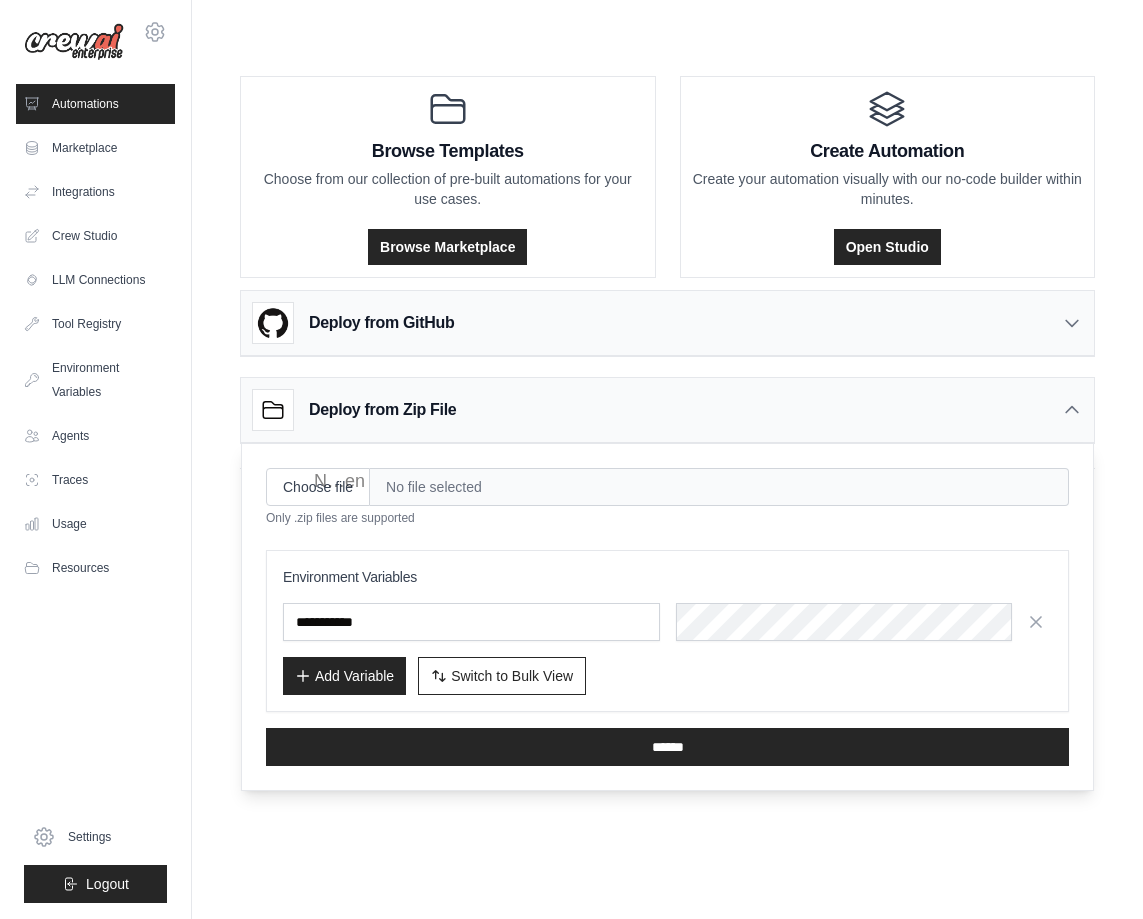 click on "Deploy from Zip File" at bounding box center [667, 410] 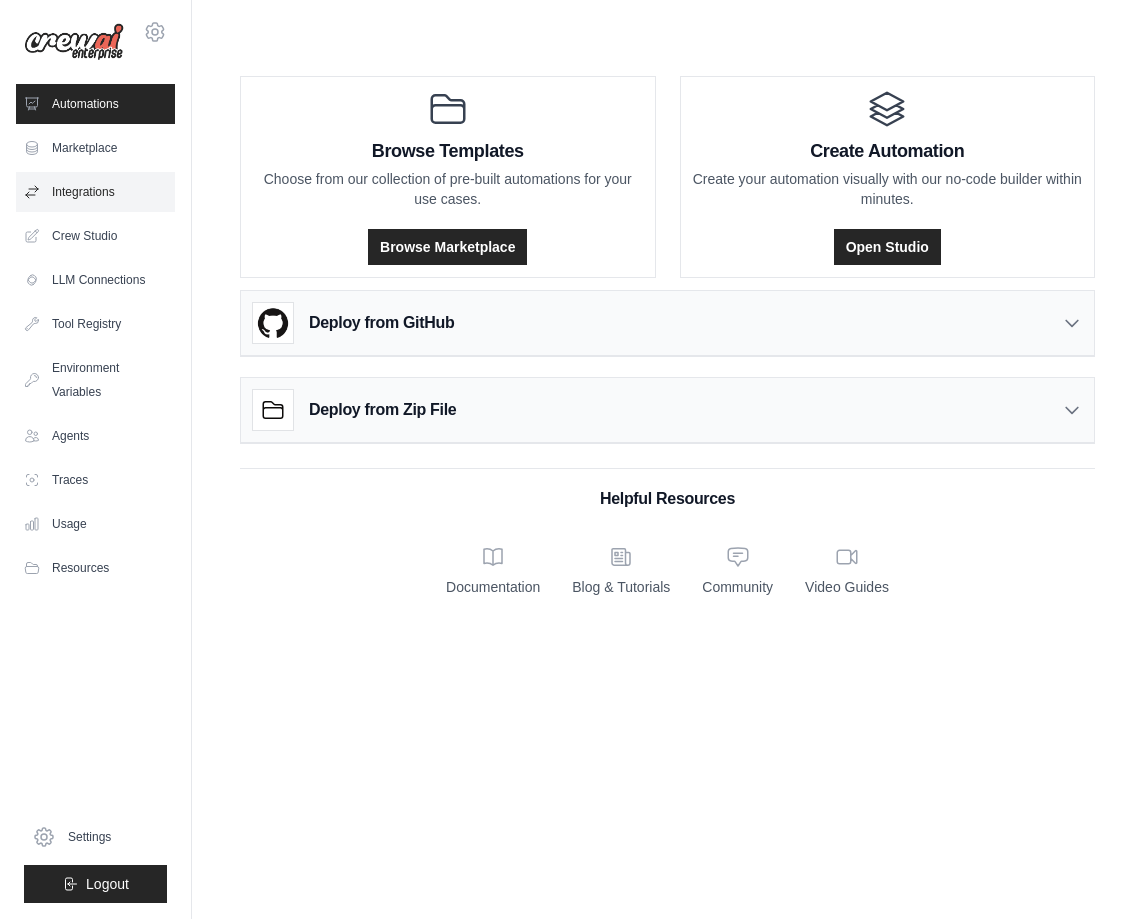click on "Integrations" at bounding box center [95, 192] 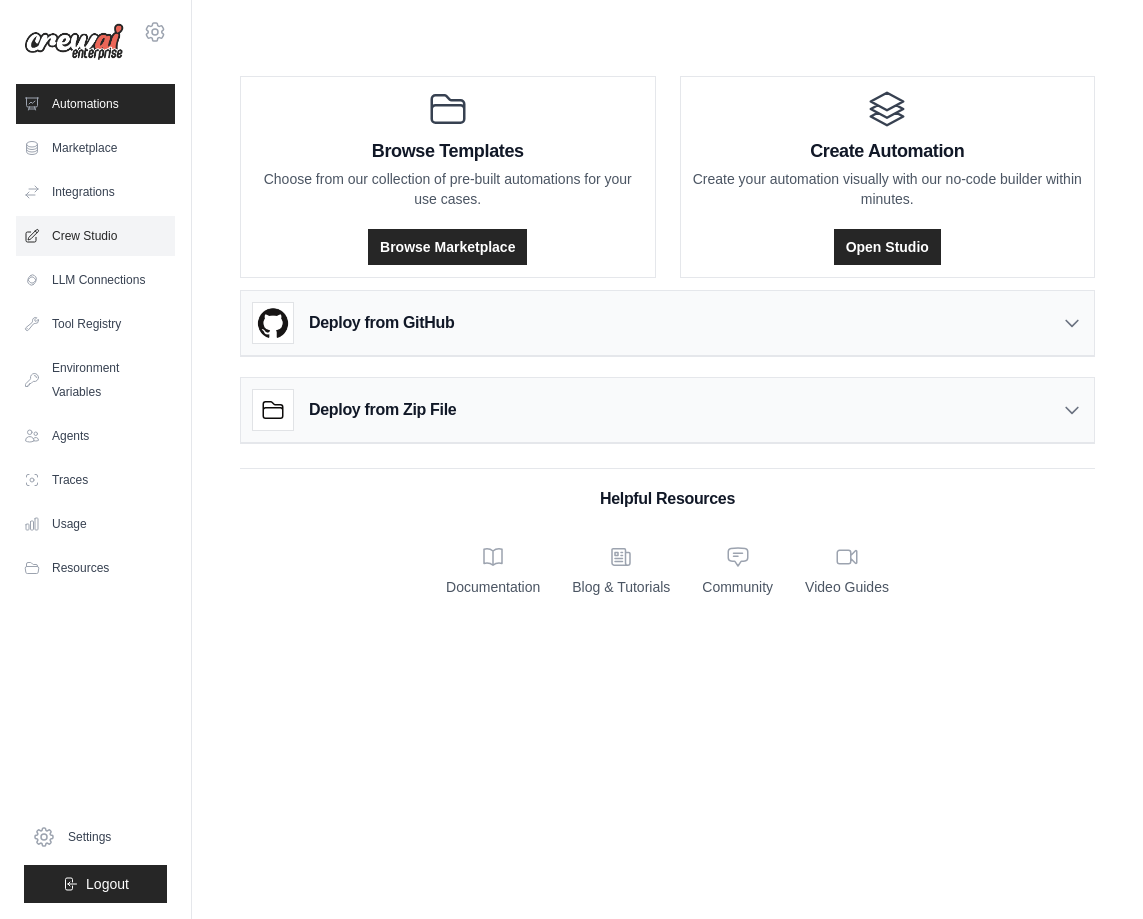 click on "Crew Studio" at bounding box center [95, 236] 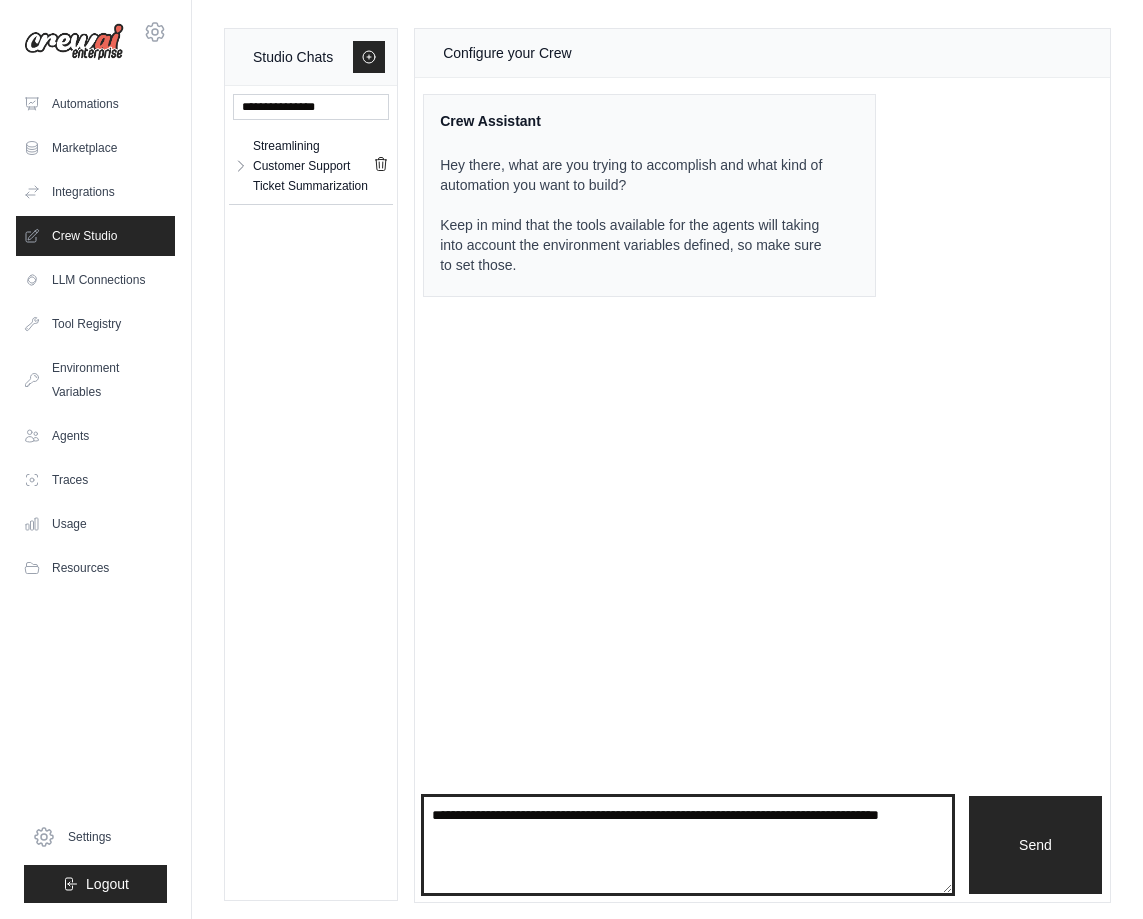 click at bounding box center [688, 845] 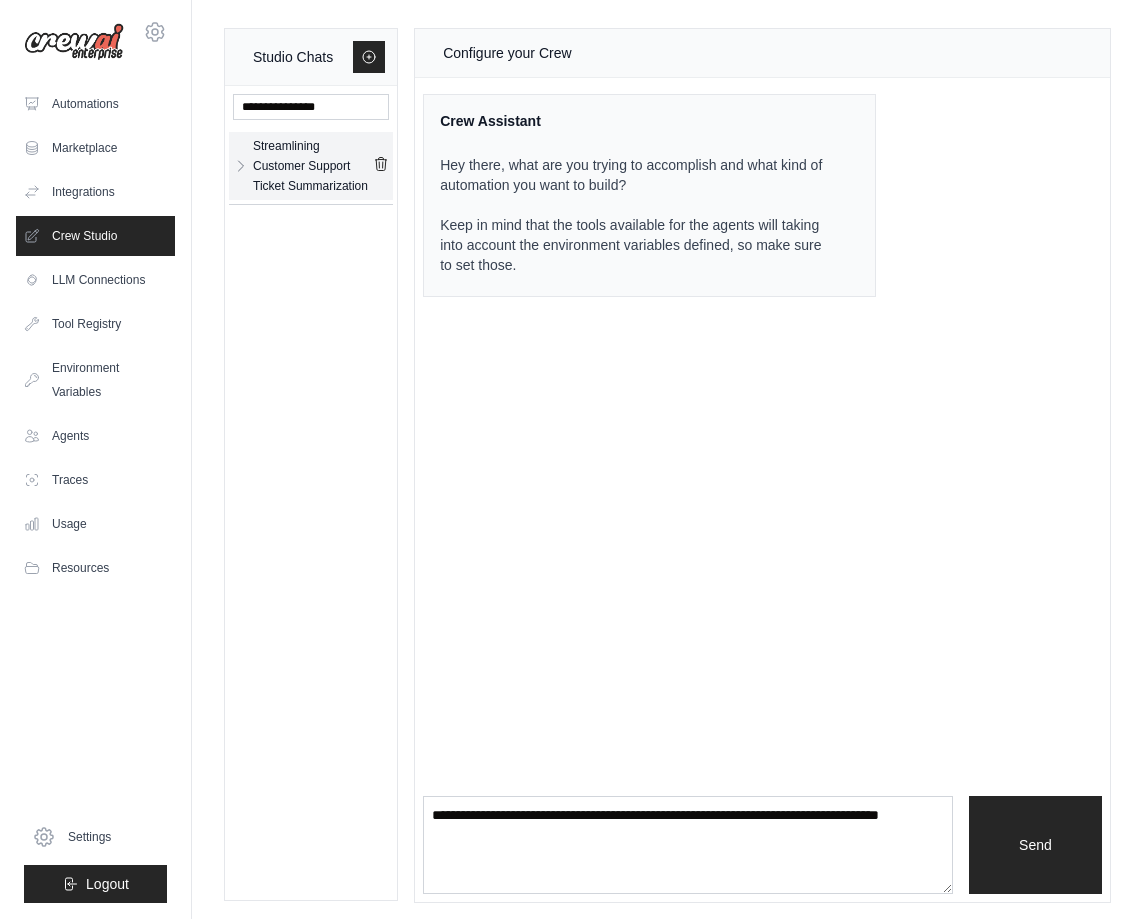 click on "Streamlining Customer Support Ticket Summarization" at bounding box center [313, 166] 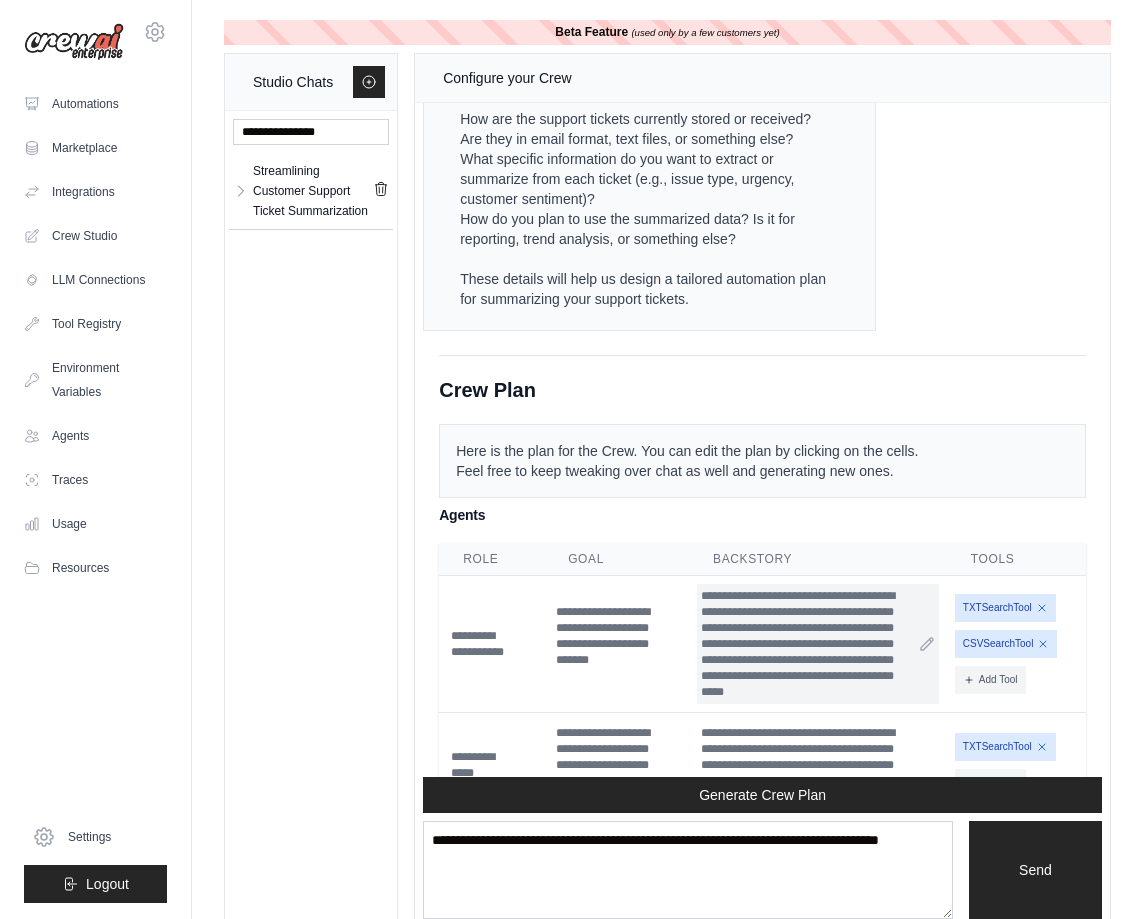 scroll, scrollTop: 1257, scrollLeft: 0, axis: vertical 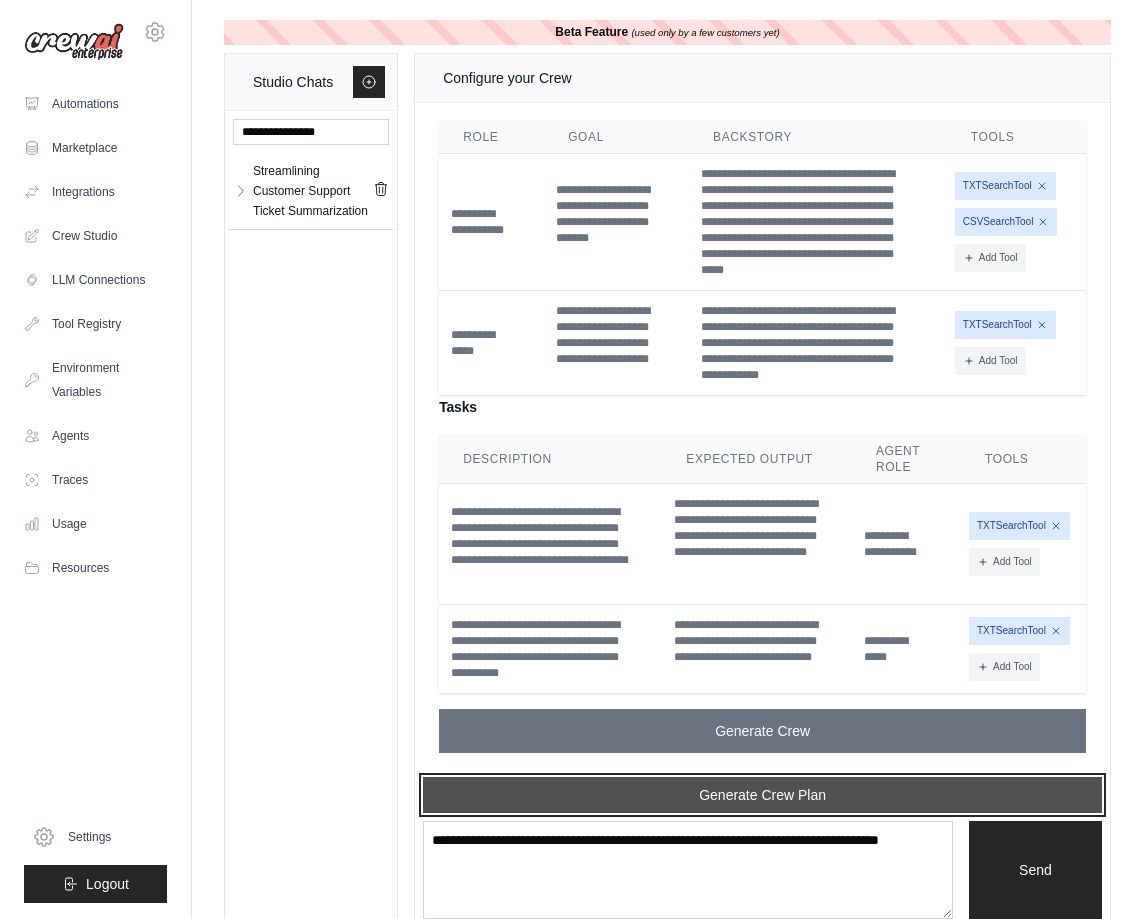 click on "Generate Crew Plan" at bounding box center (762, 795) 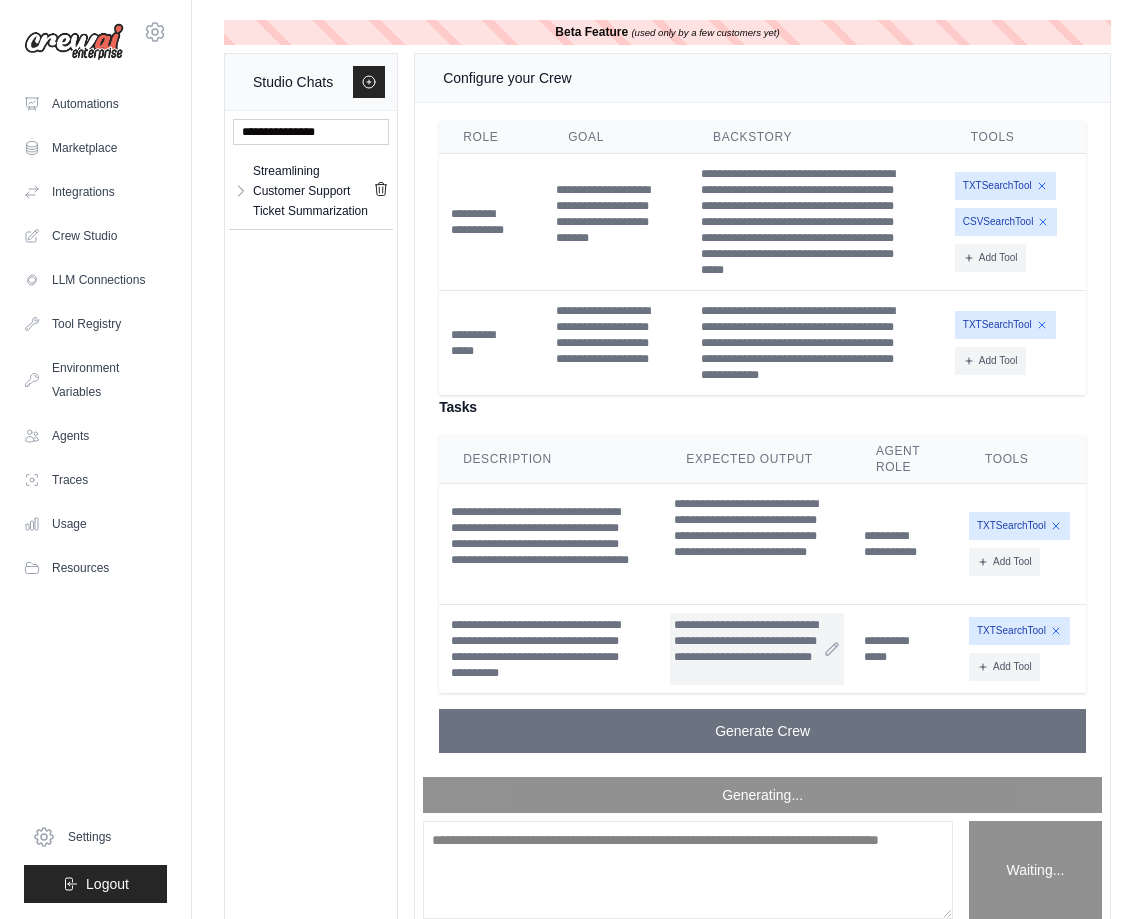 scroll, scrollTop: 2077, scrollLeft: 0, axis: vertical 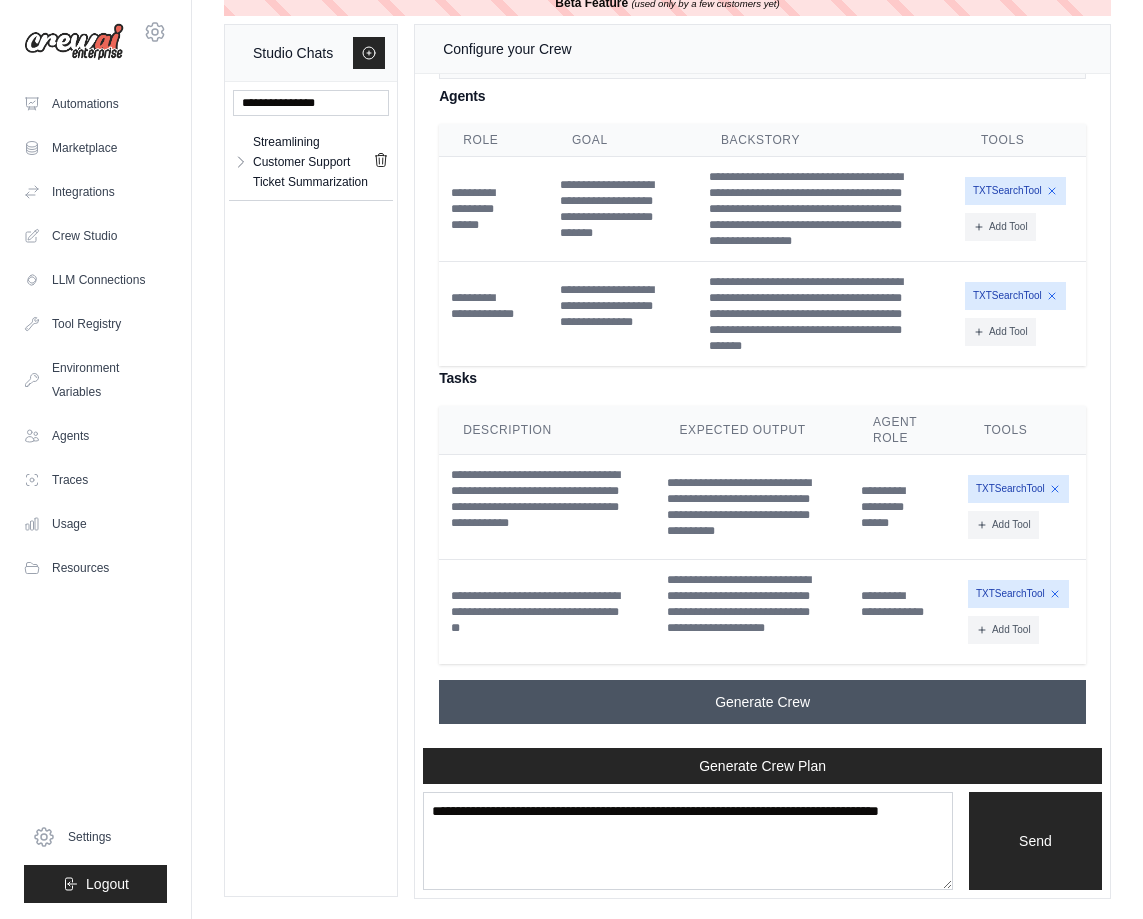 click on "Generate Crew" at bounding box center [762, 702] 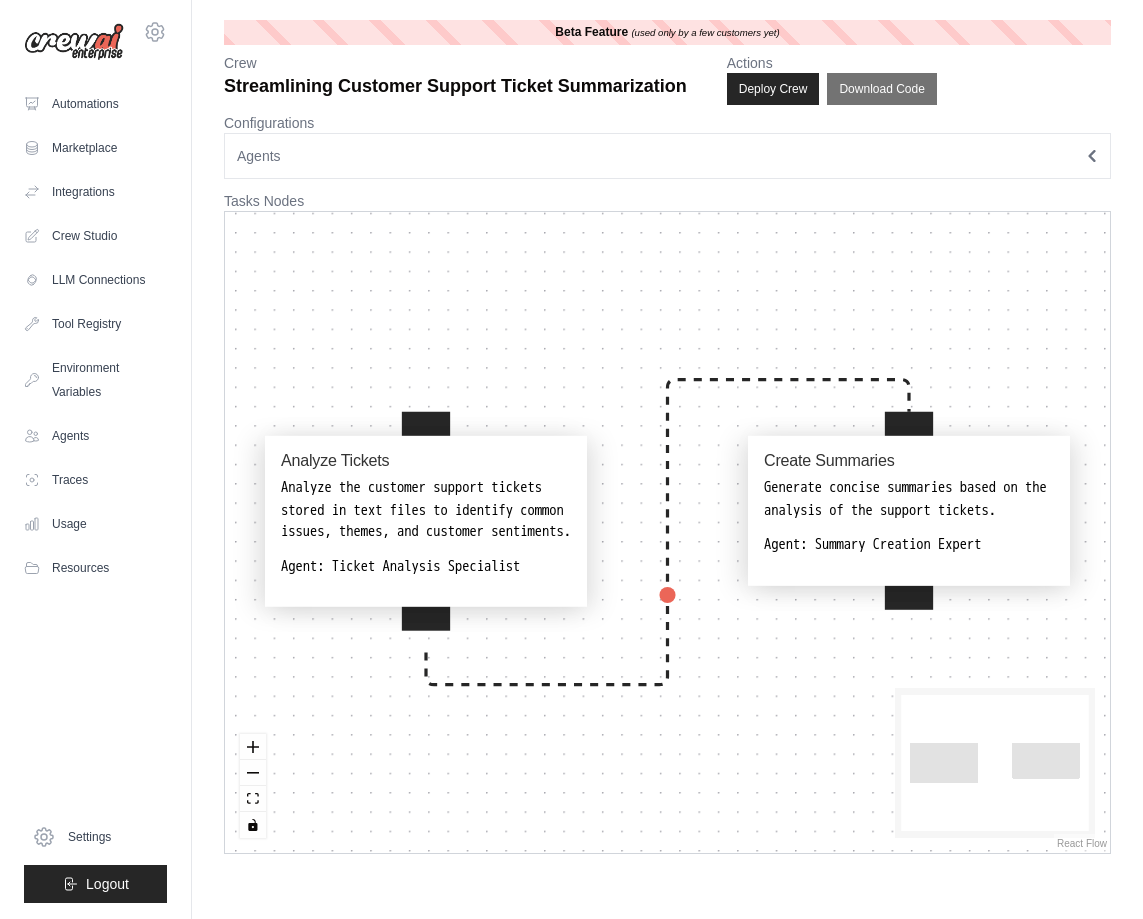 scroll, scrollTop: 0, scrollLeft: 0, axis: both 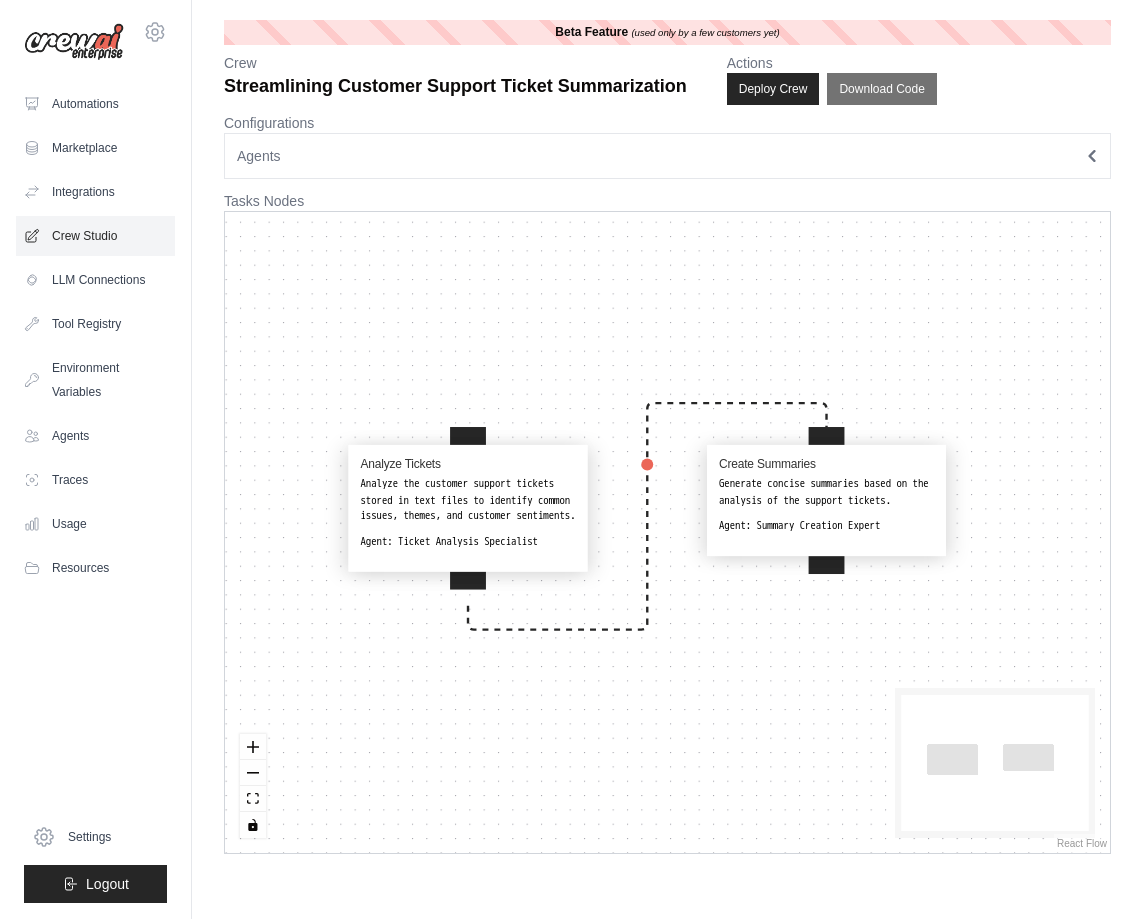 click on "Crew Studio" at bounding box center [95, 236] 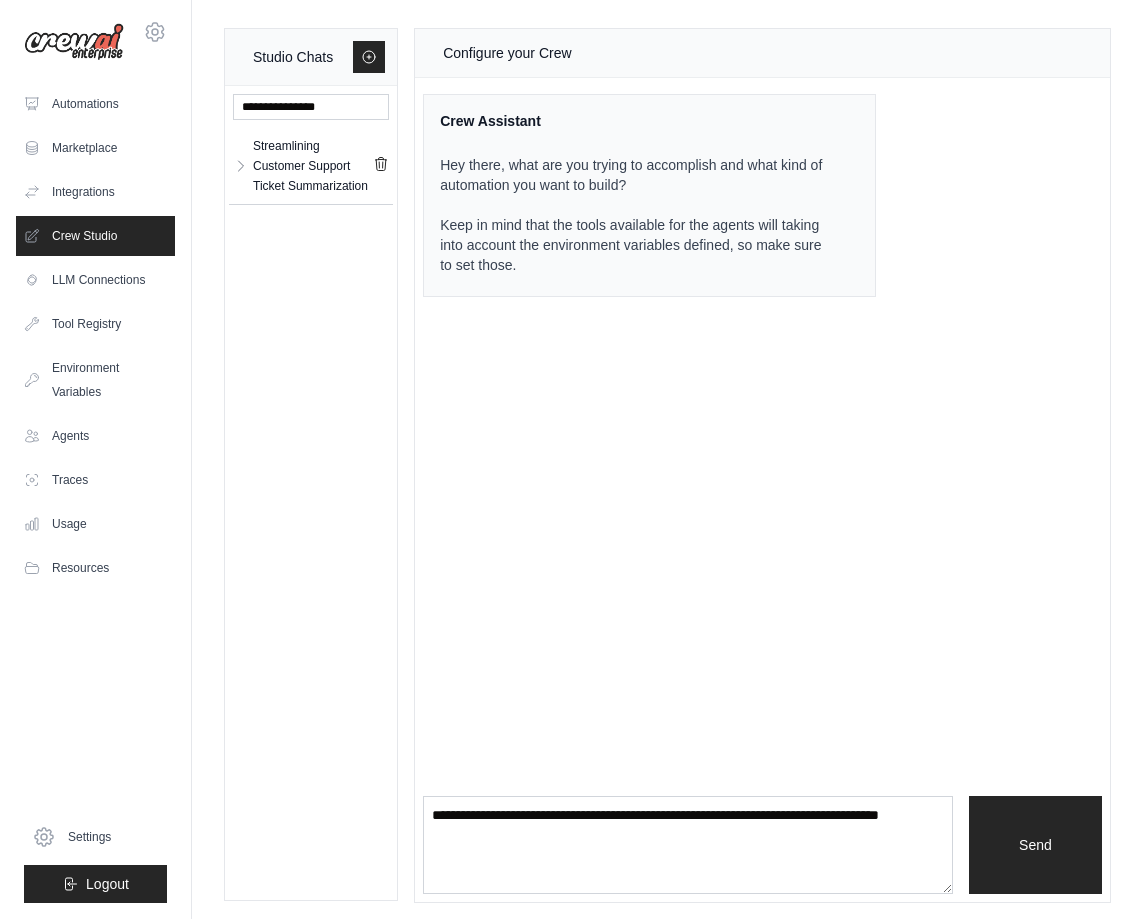 click on "Streamlining Customer Support Ticket Summarization
Streamlining Cus...
**
**" at bounding box center [311, 166] 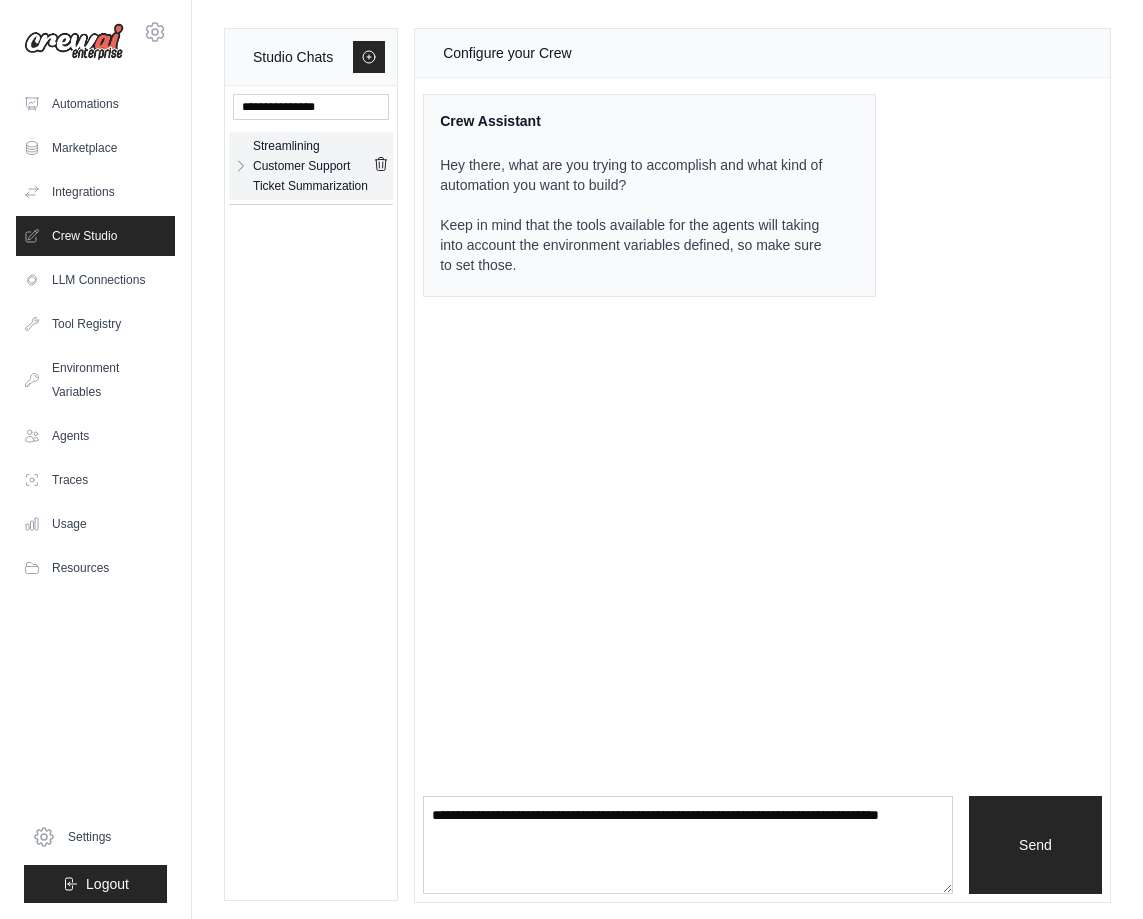 click on "Streamlining Customer Support Ticket Summarization" at bounding box center [313, 166] 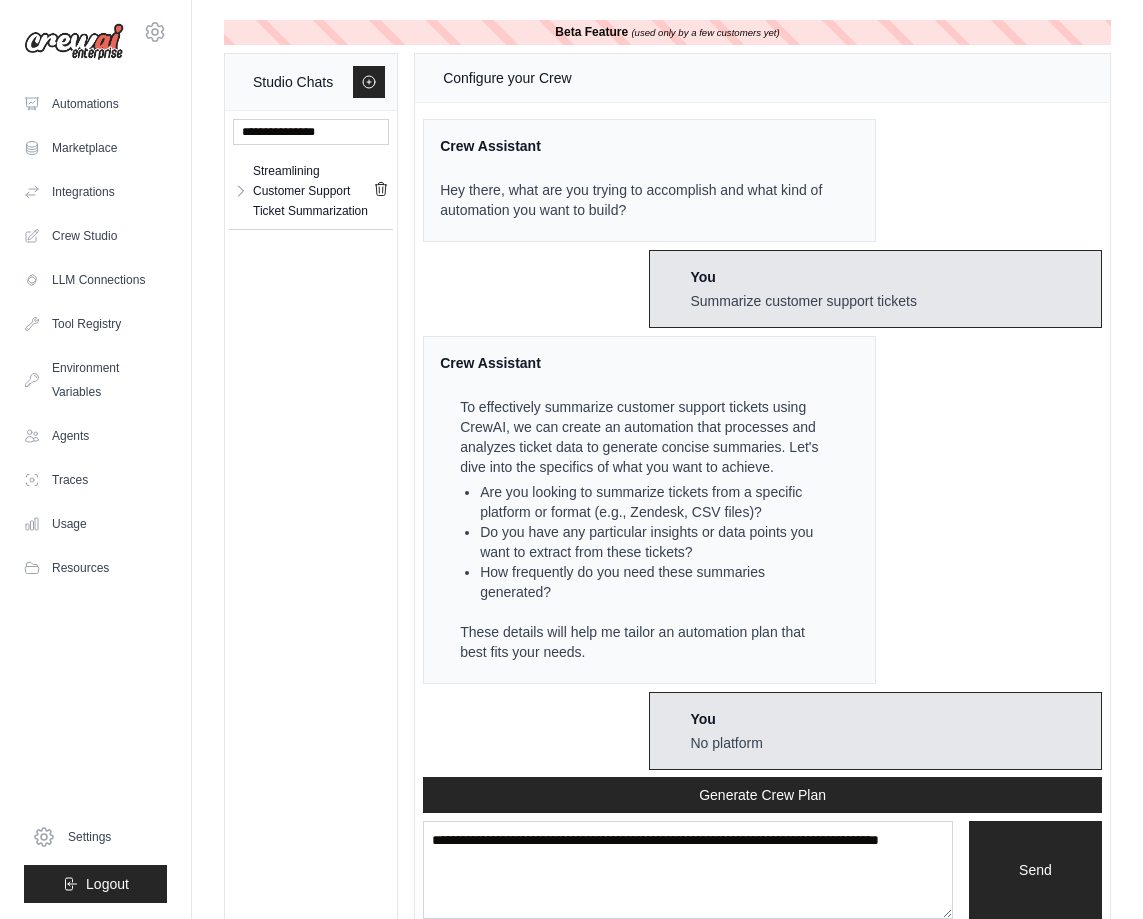 scroll, scrollTop: 2077, scrollLeft: 0, axis: vertical 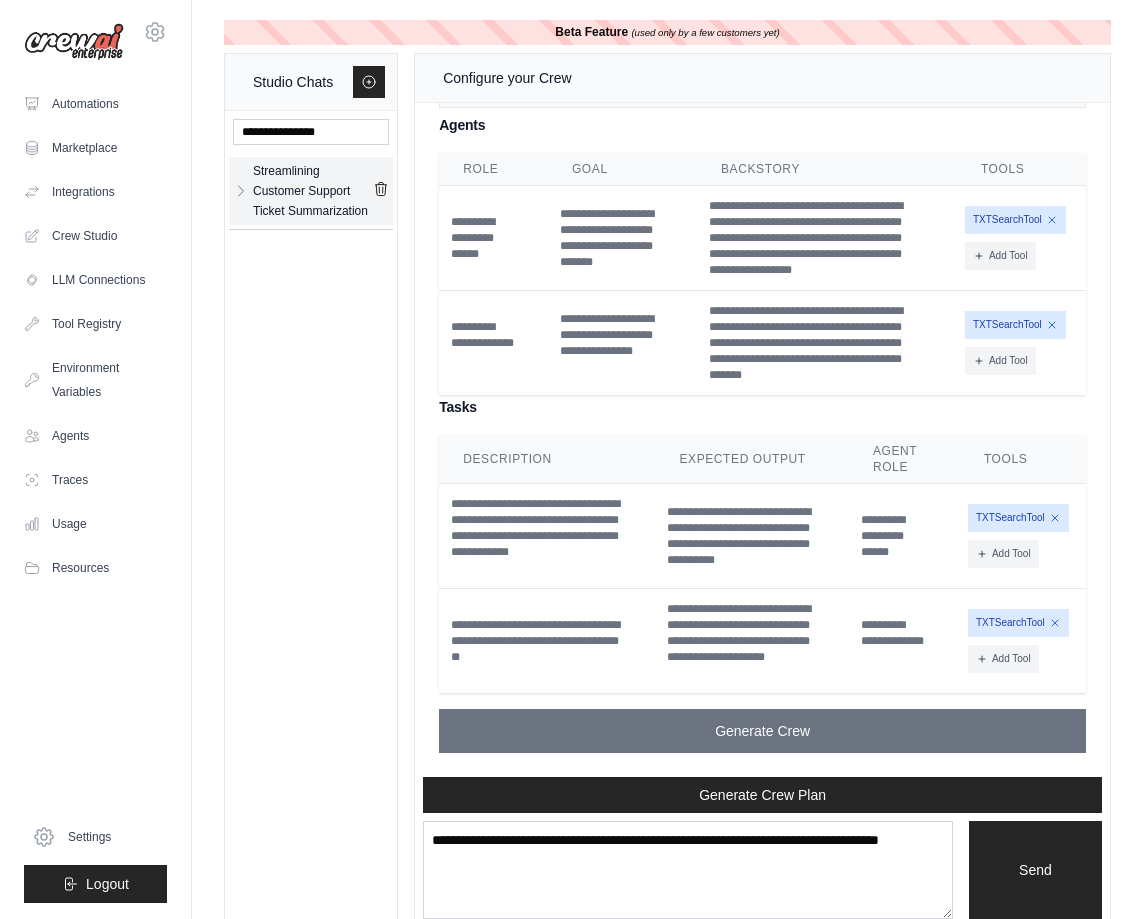 click on "Streamlining Customer Support Ticket Summarization" at bounding box center [313, 191] 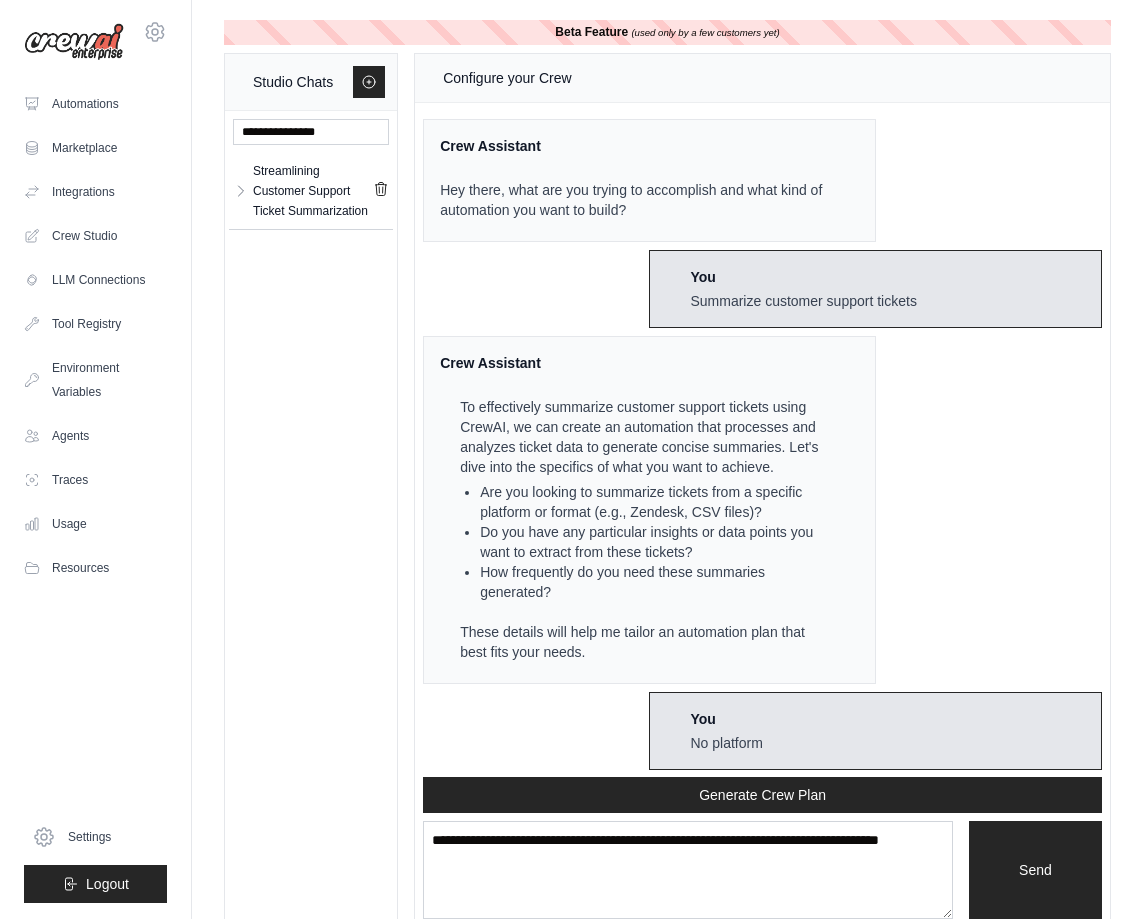 scroll, scrollTop: 2077, scrollLeft: 0, axis: vertical 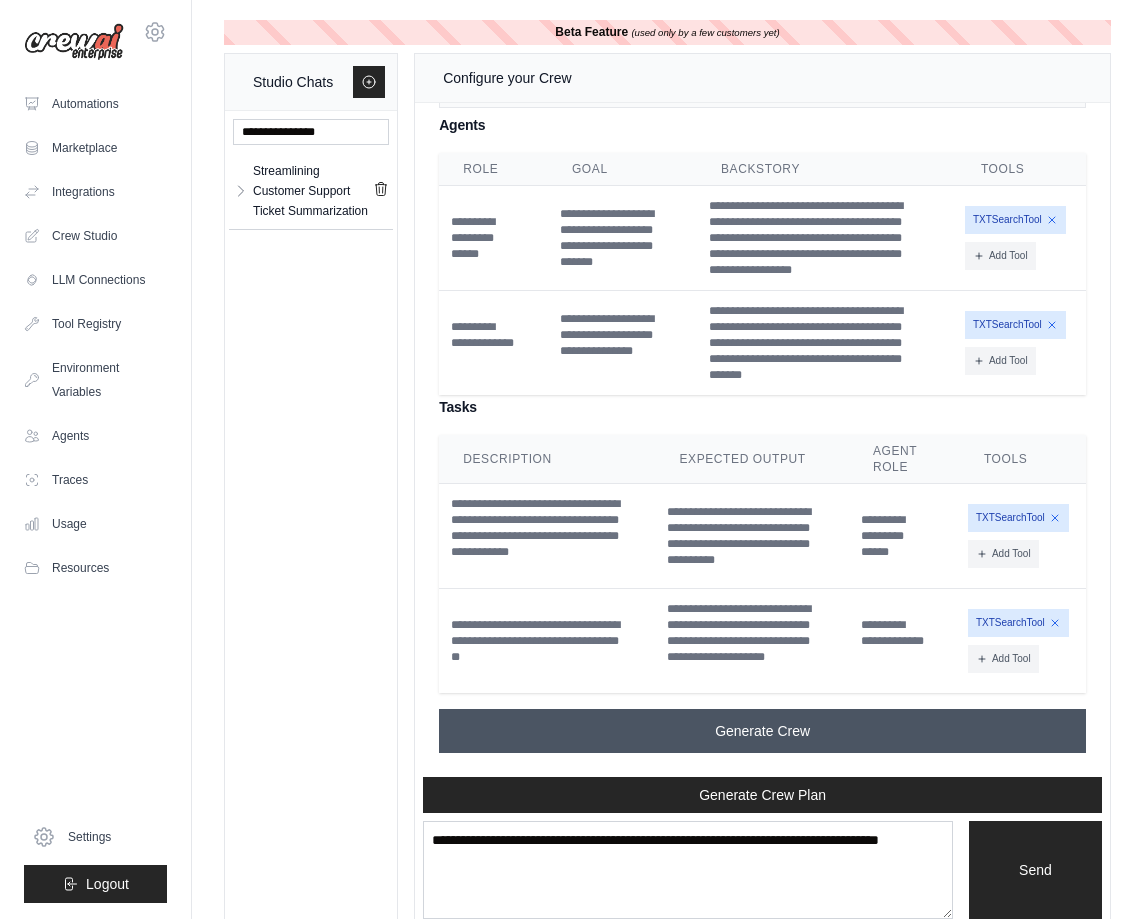 click on "Generate Crew" at bounding box center [762, 731] 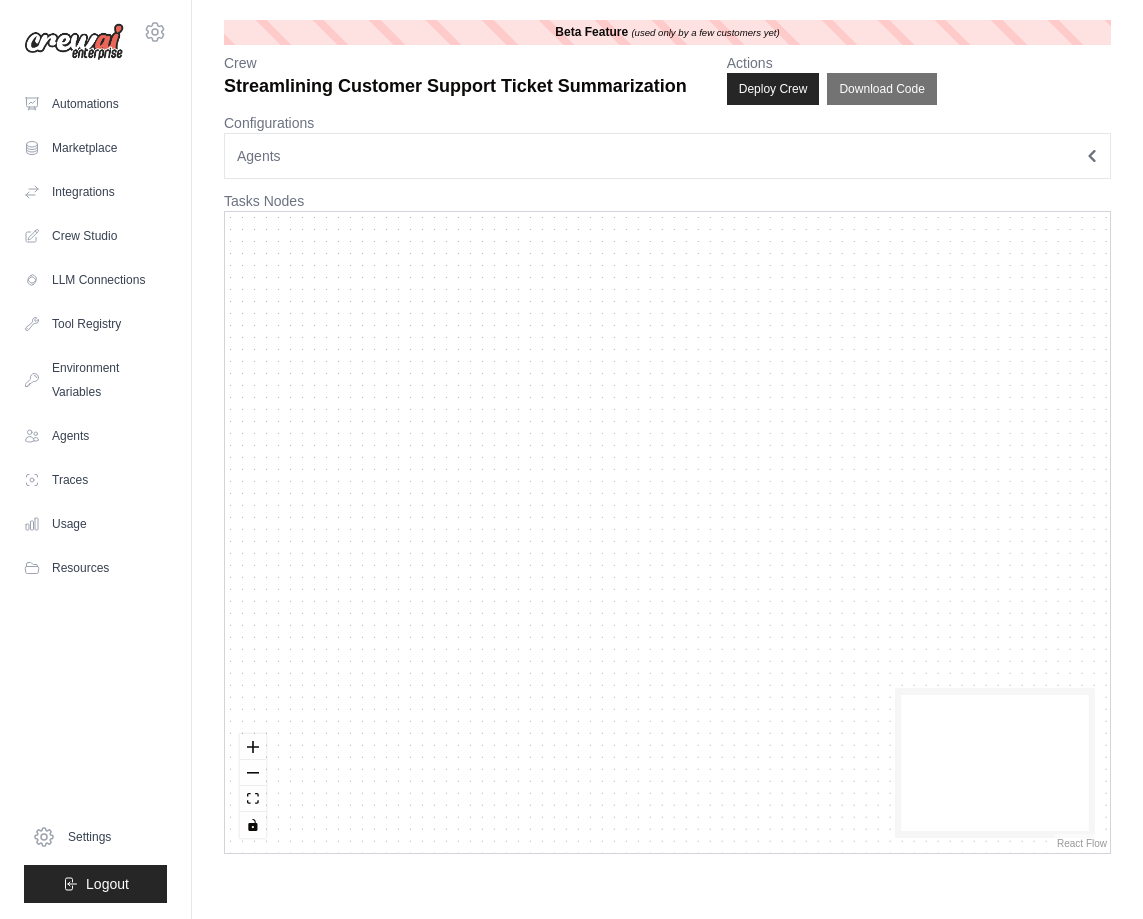 scroll, scrollTop: 0, scrollLeft: 0, axis: both 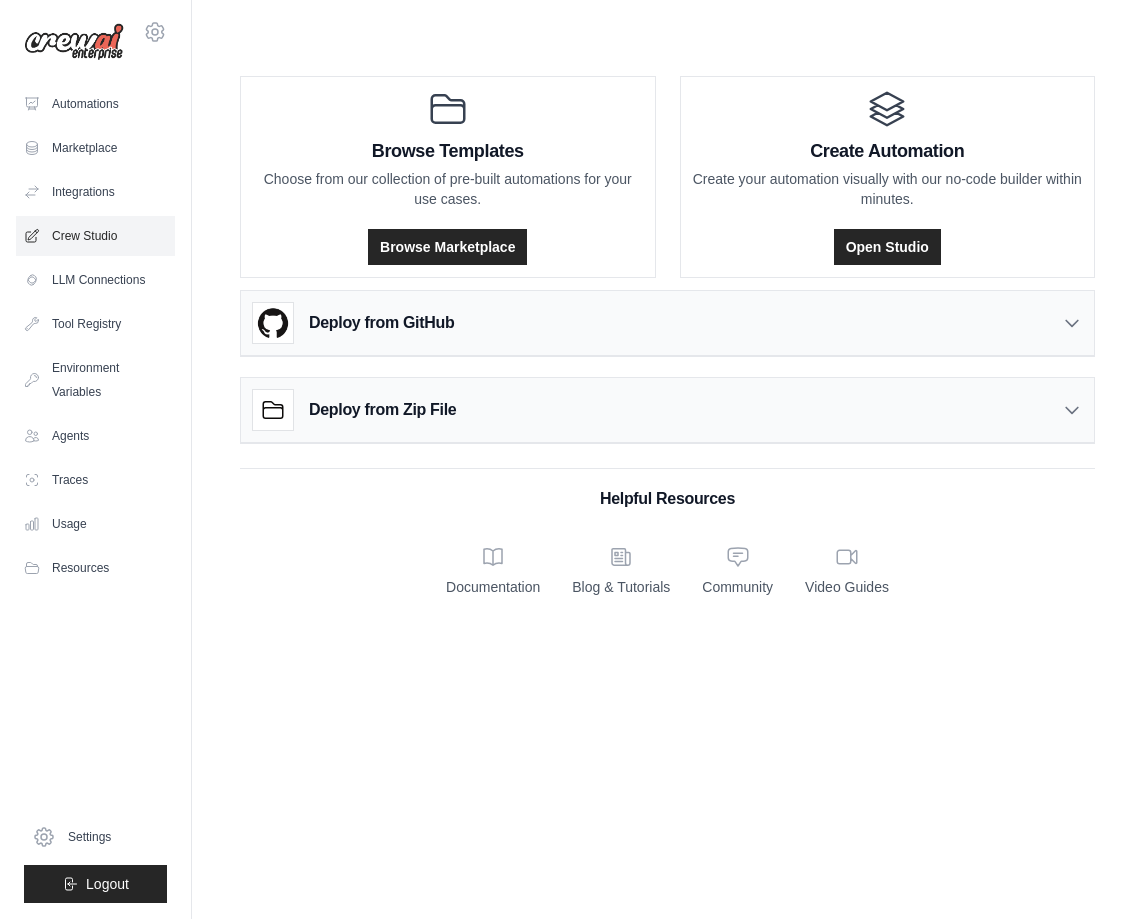 click on "Crew Studio" at bounding box center [95, 236] 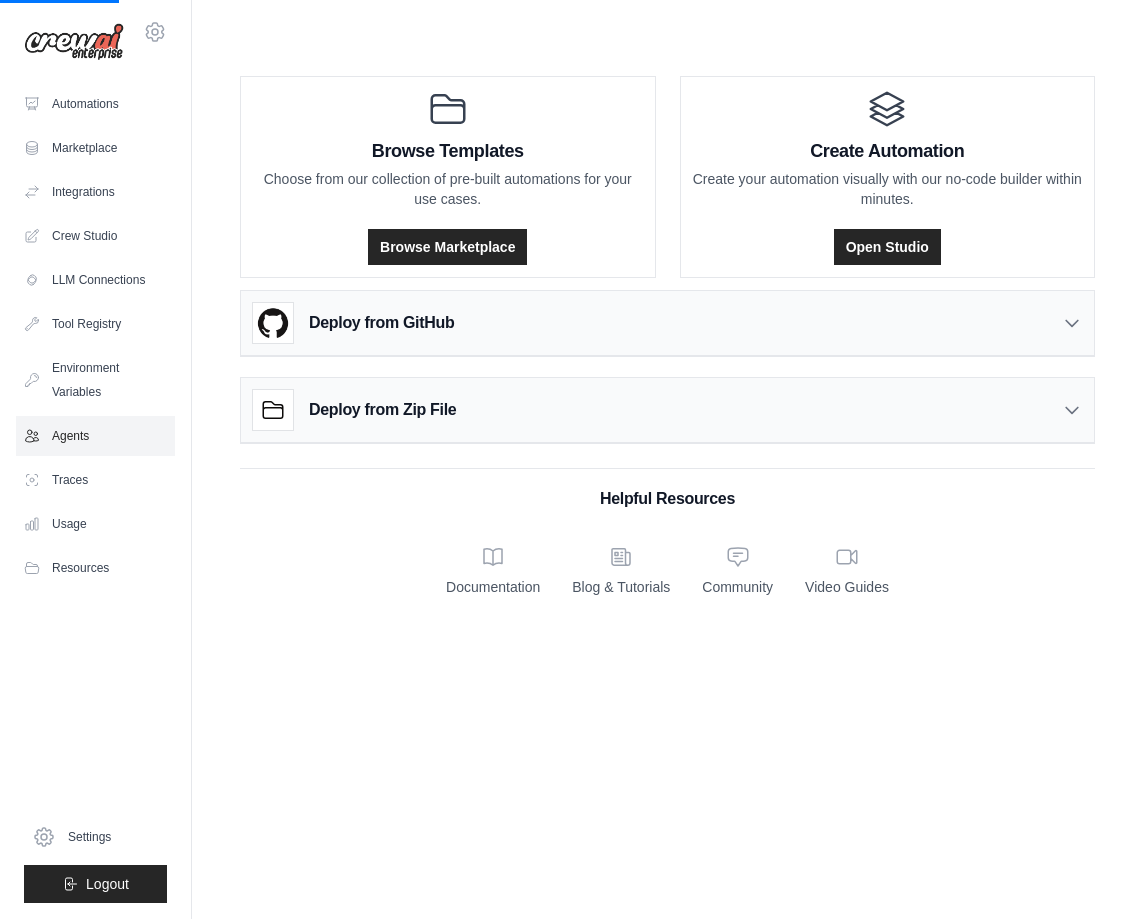 click on "Agents" at bounding box center (95, 436) 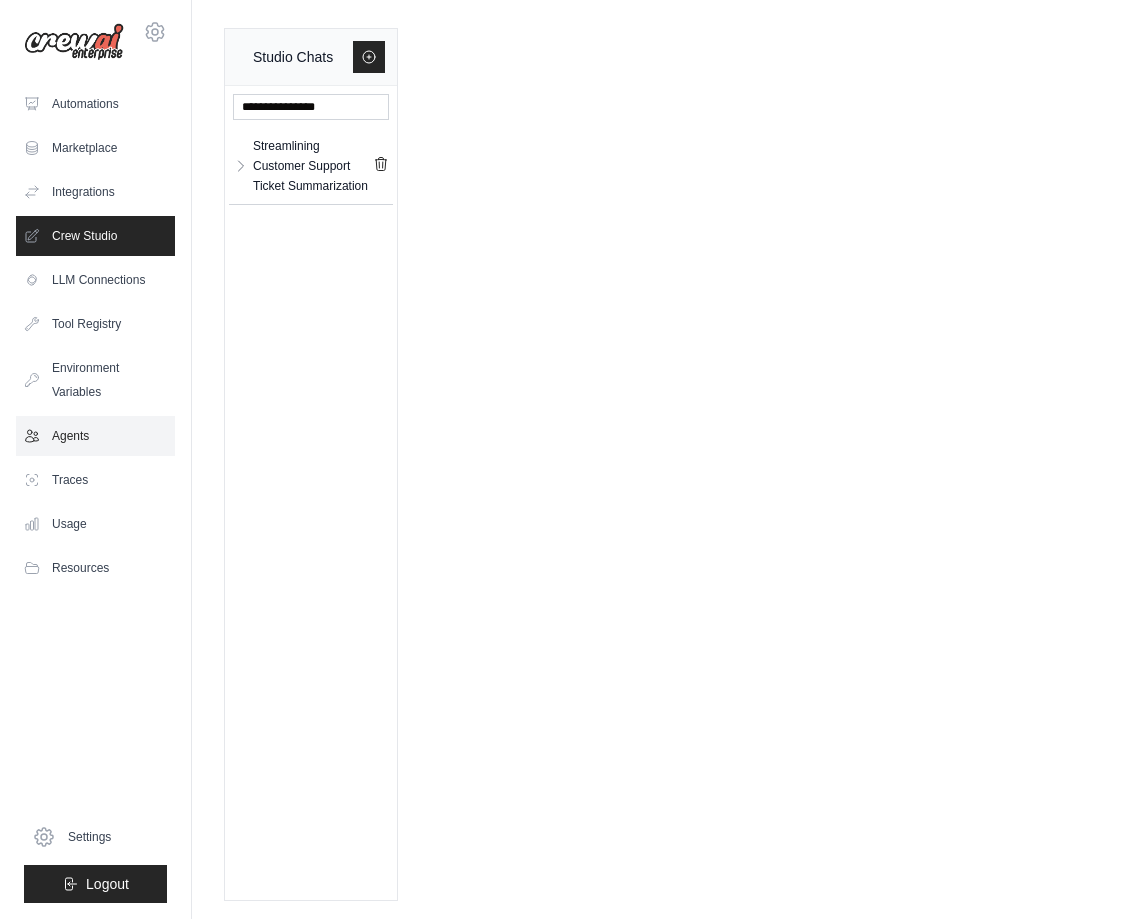 click on "Agents" at bounding box center [95, 436] 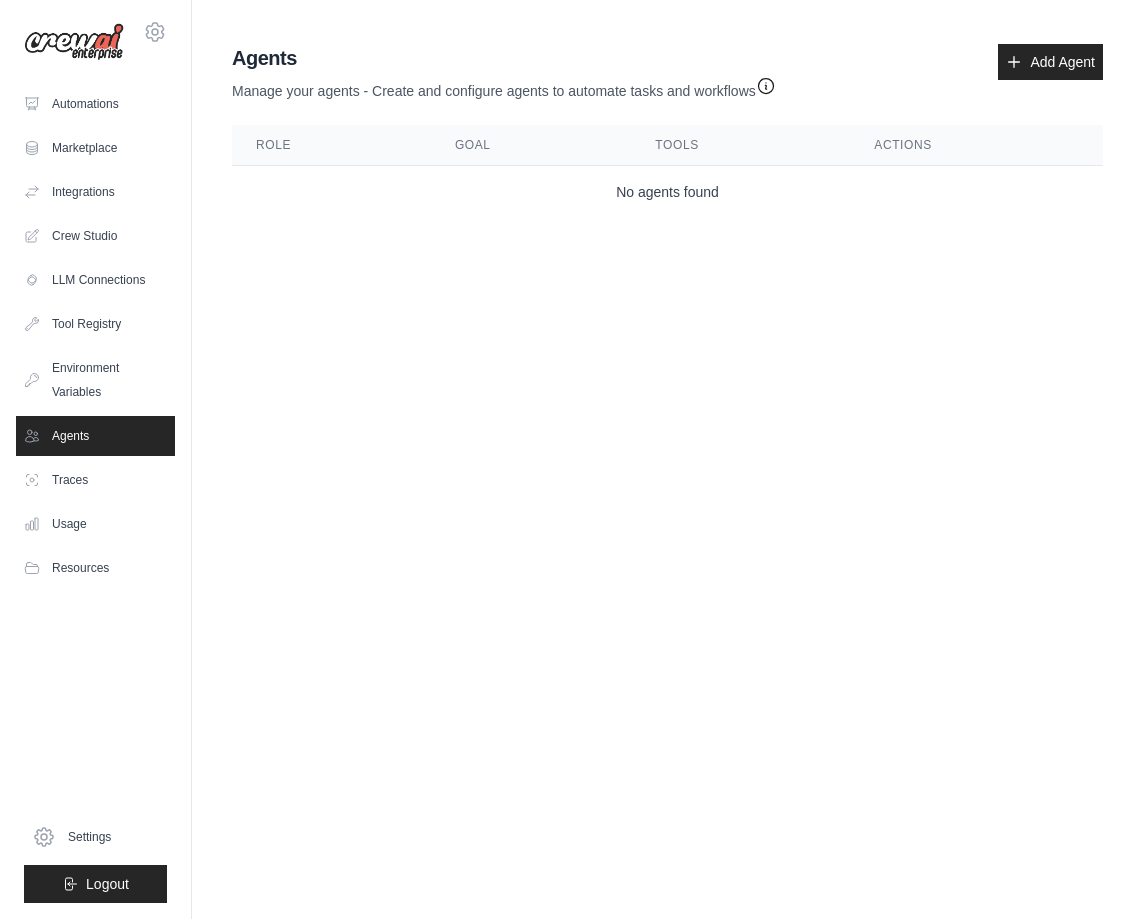 click 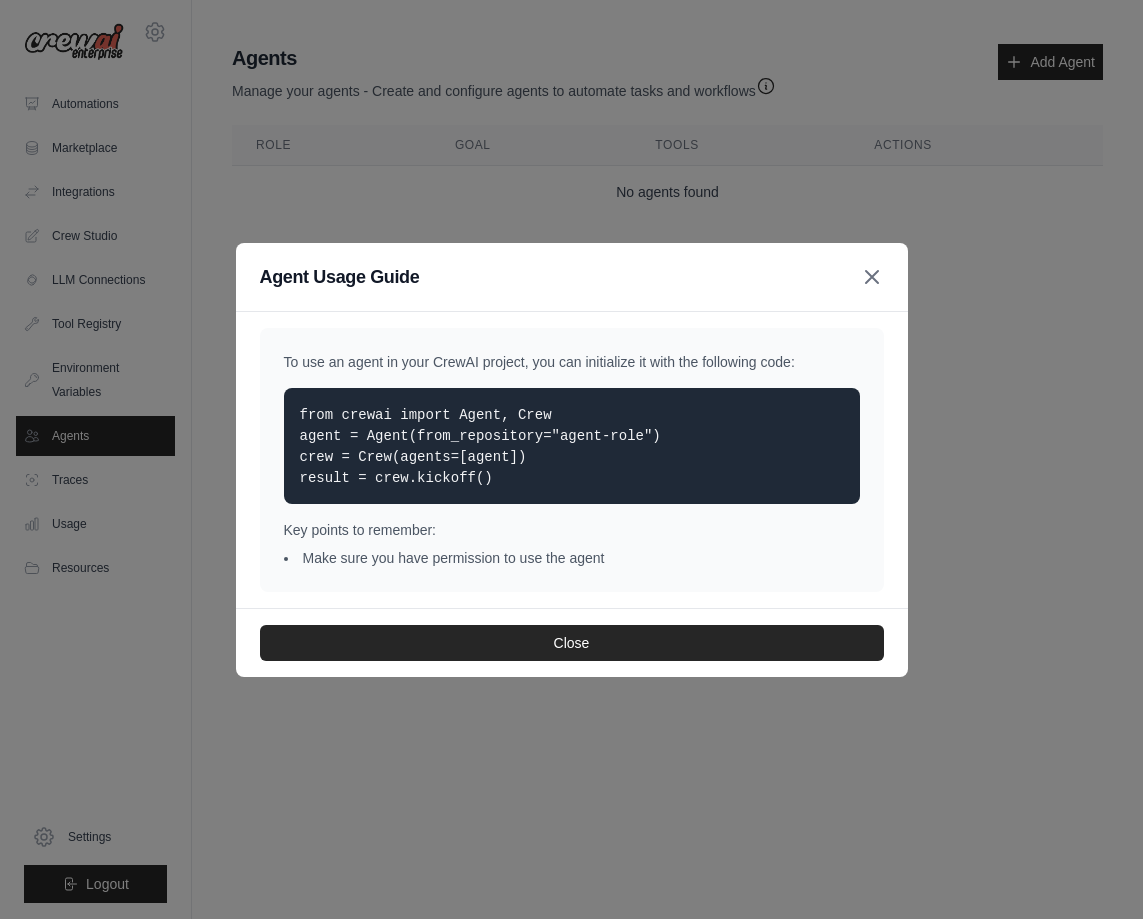 click 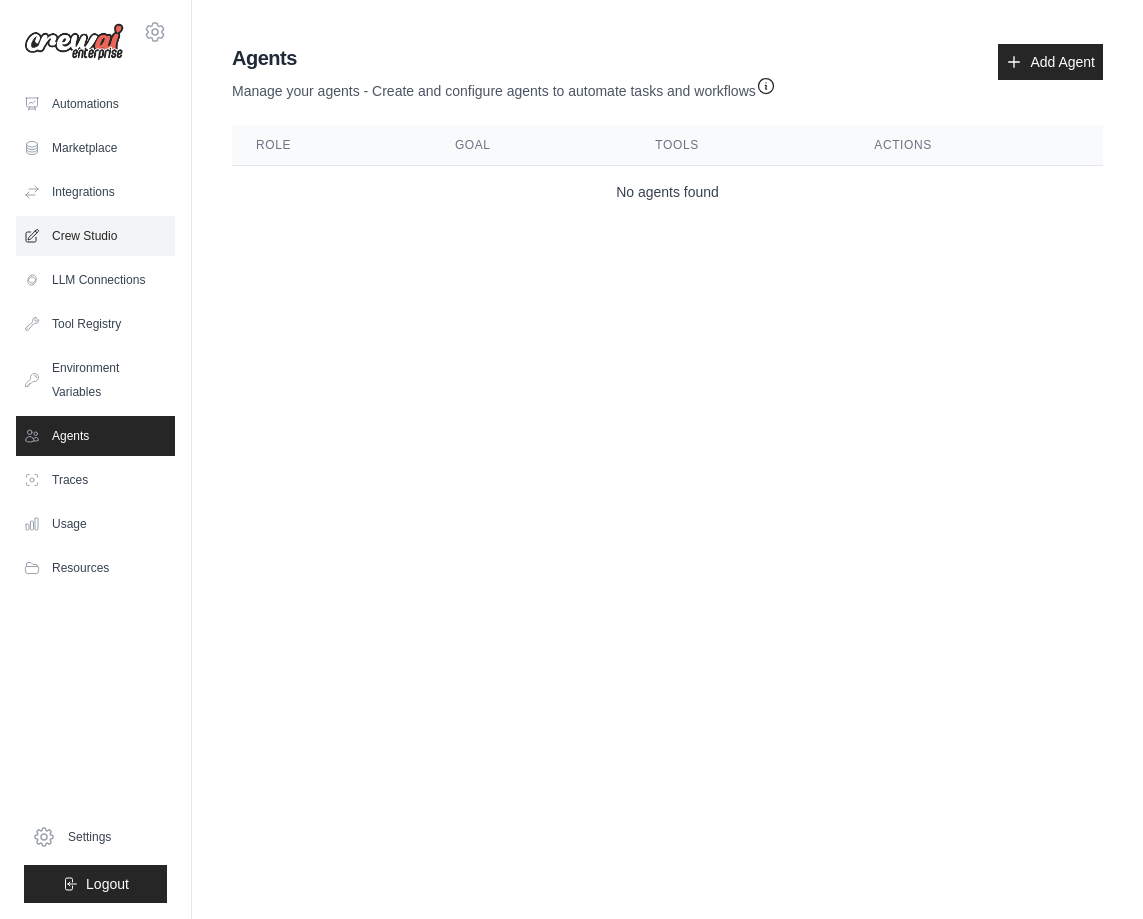 click on "Crew Studio" at bounding box center (95, 236) 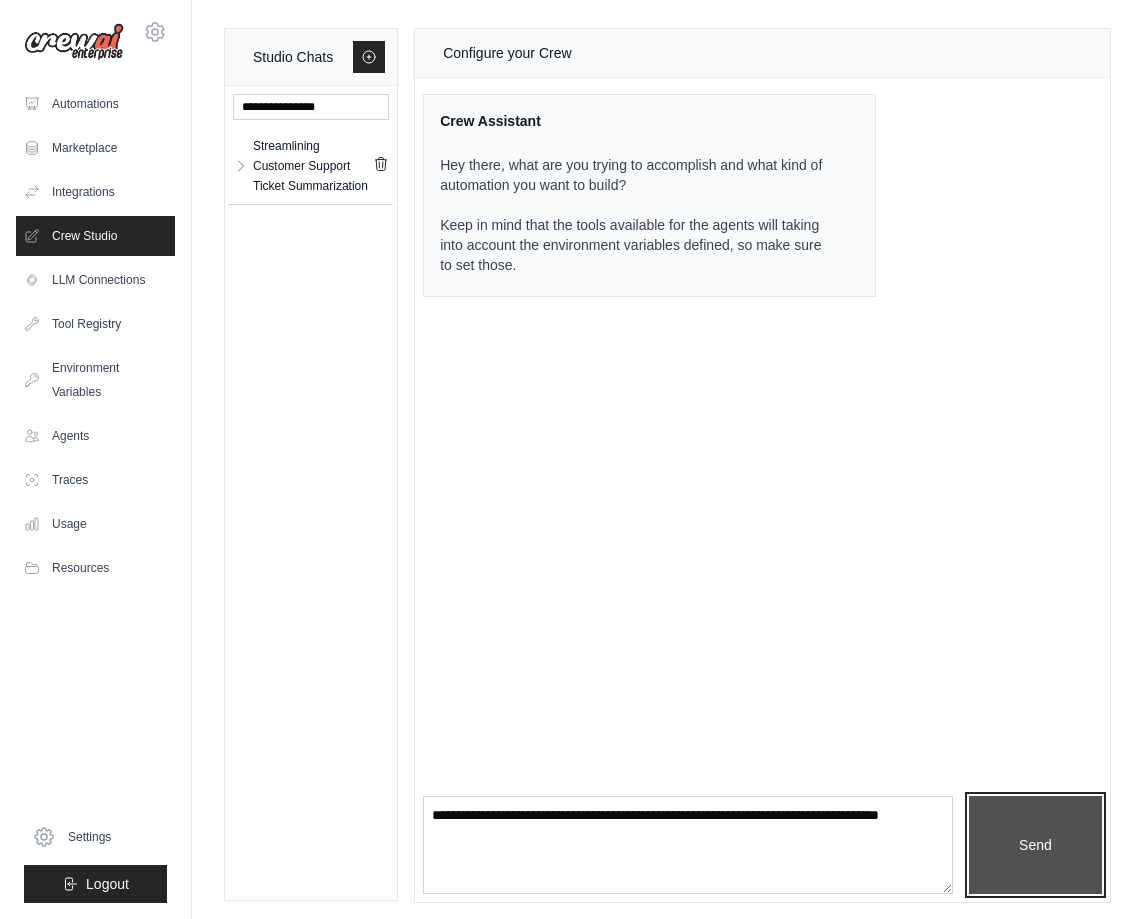 click on "Send" at bounding box center [1035, 845] 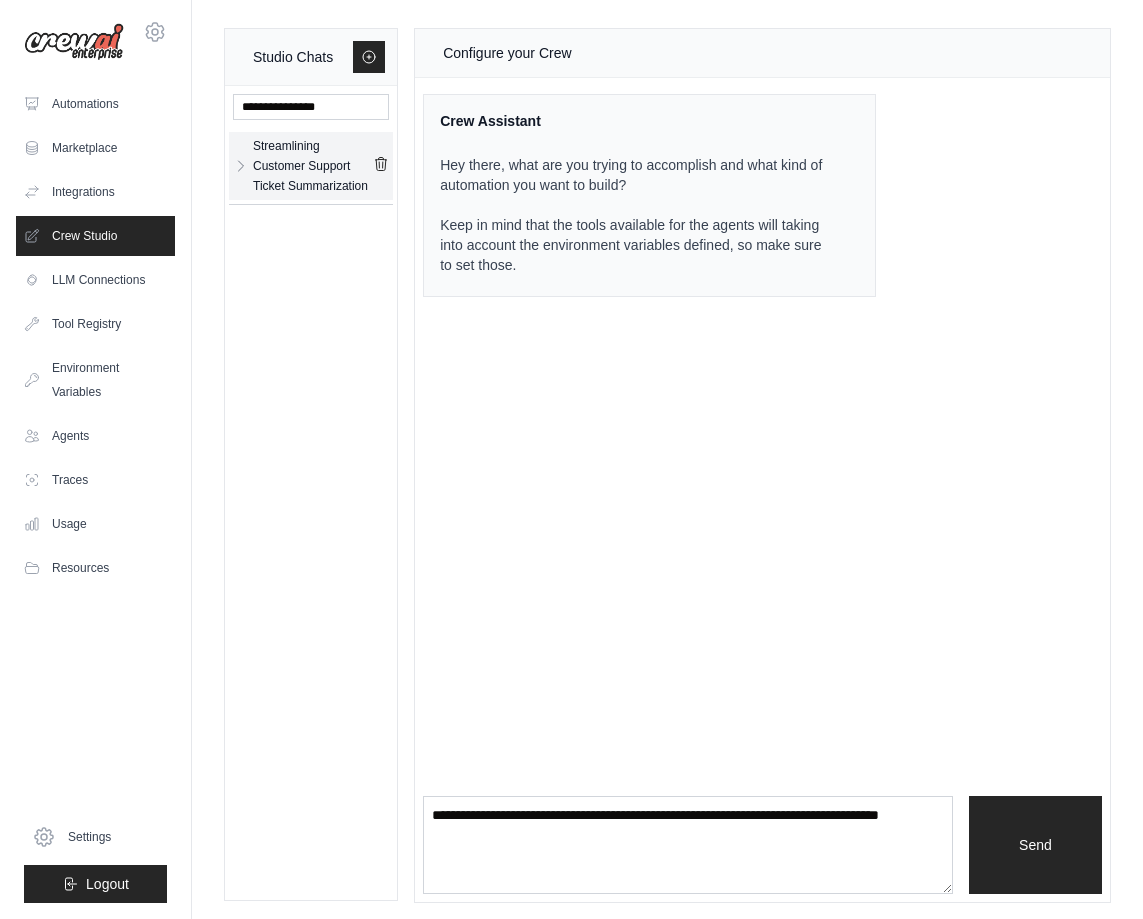 click on "Streamlining Customer Support Ticket Summarization" at bounding box center (313, 166) 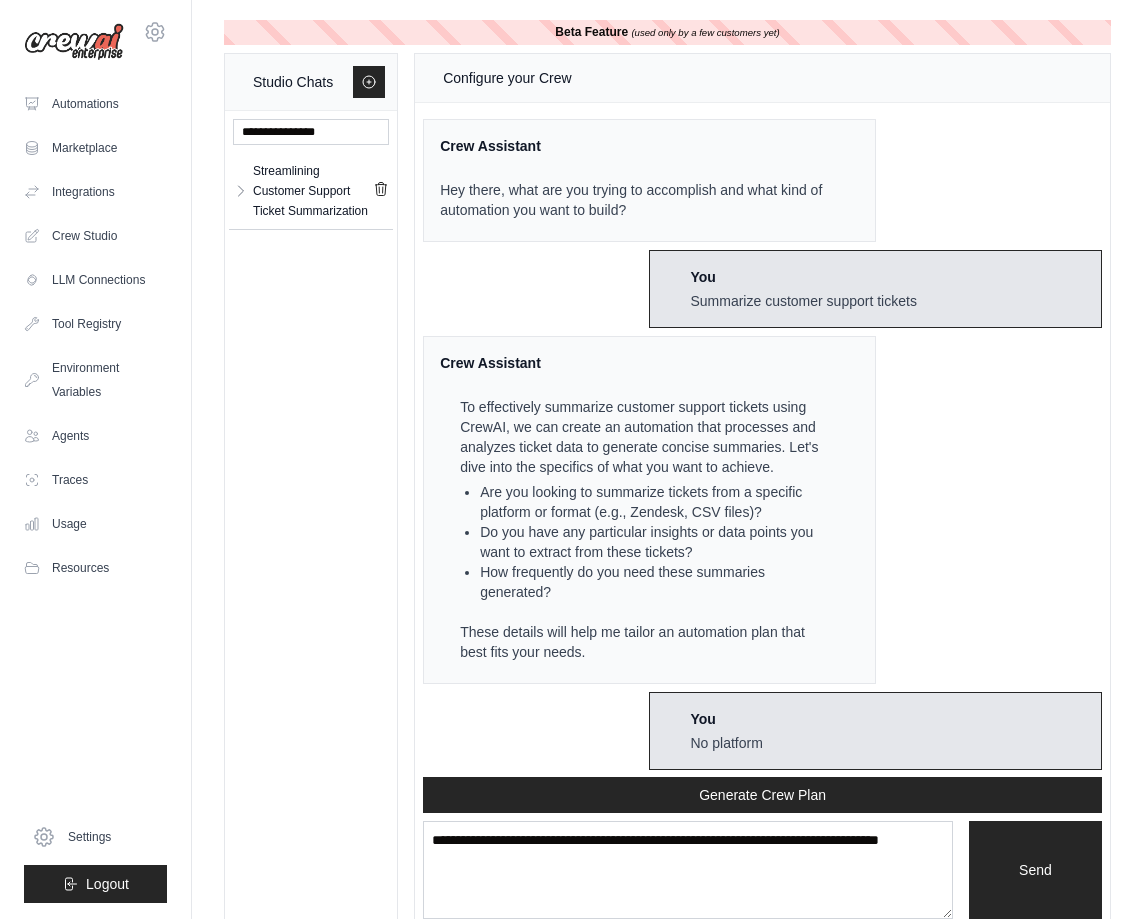 scroll, scrollTop: 2077, scrollLeft: 0, axis: vertical 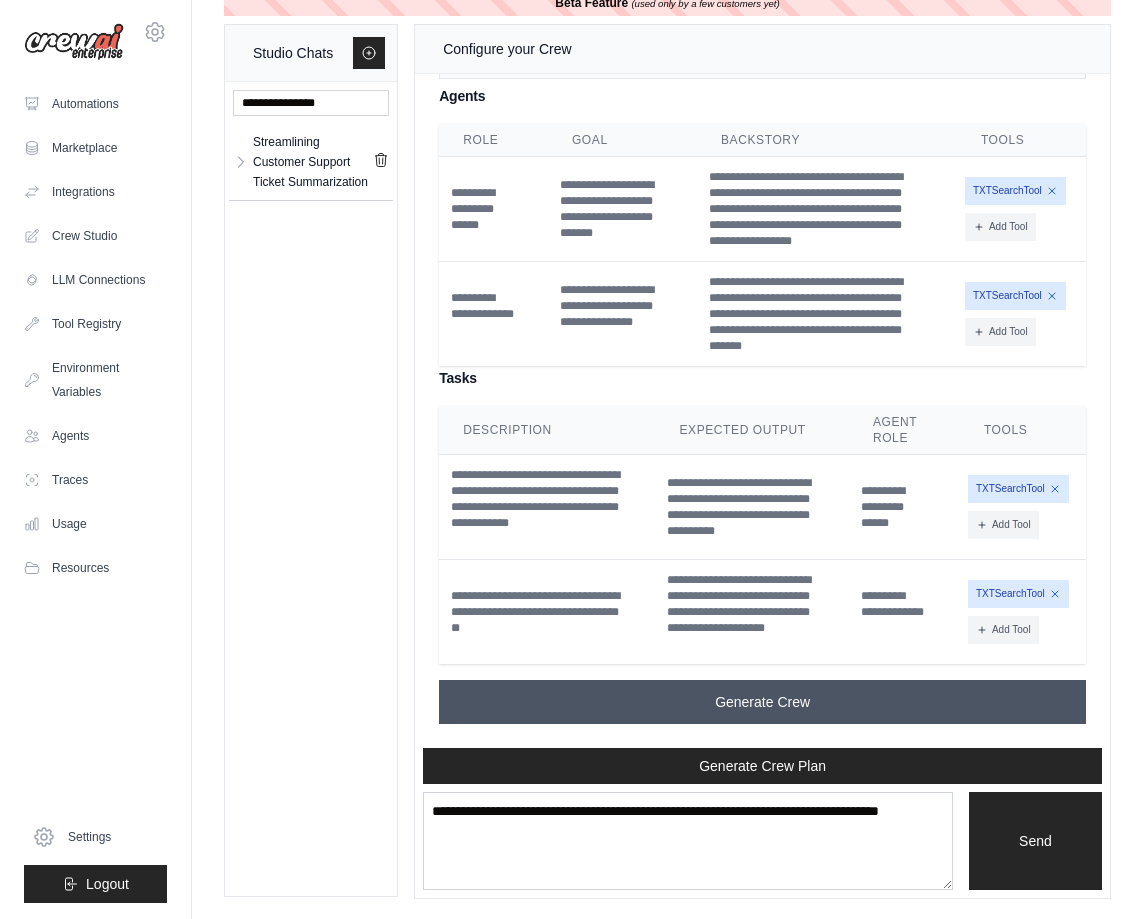 click on "Generate Crew" at bounding box center (762, 702) 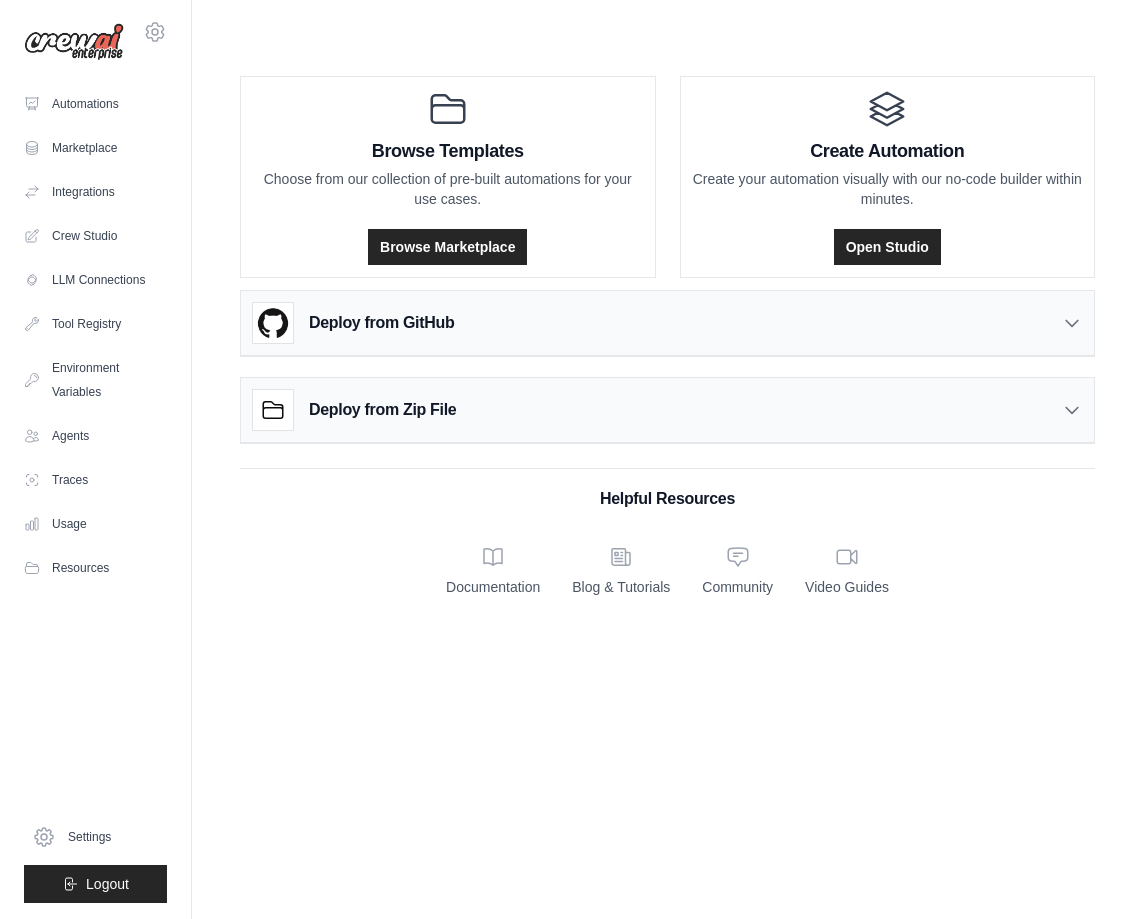 scroll, scrollTop: 0, scrollLeft: 0, axis: both 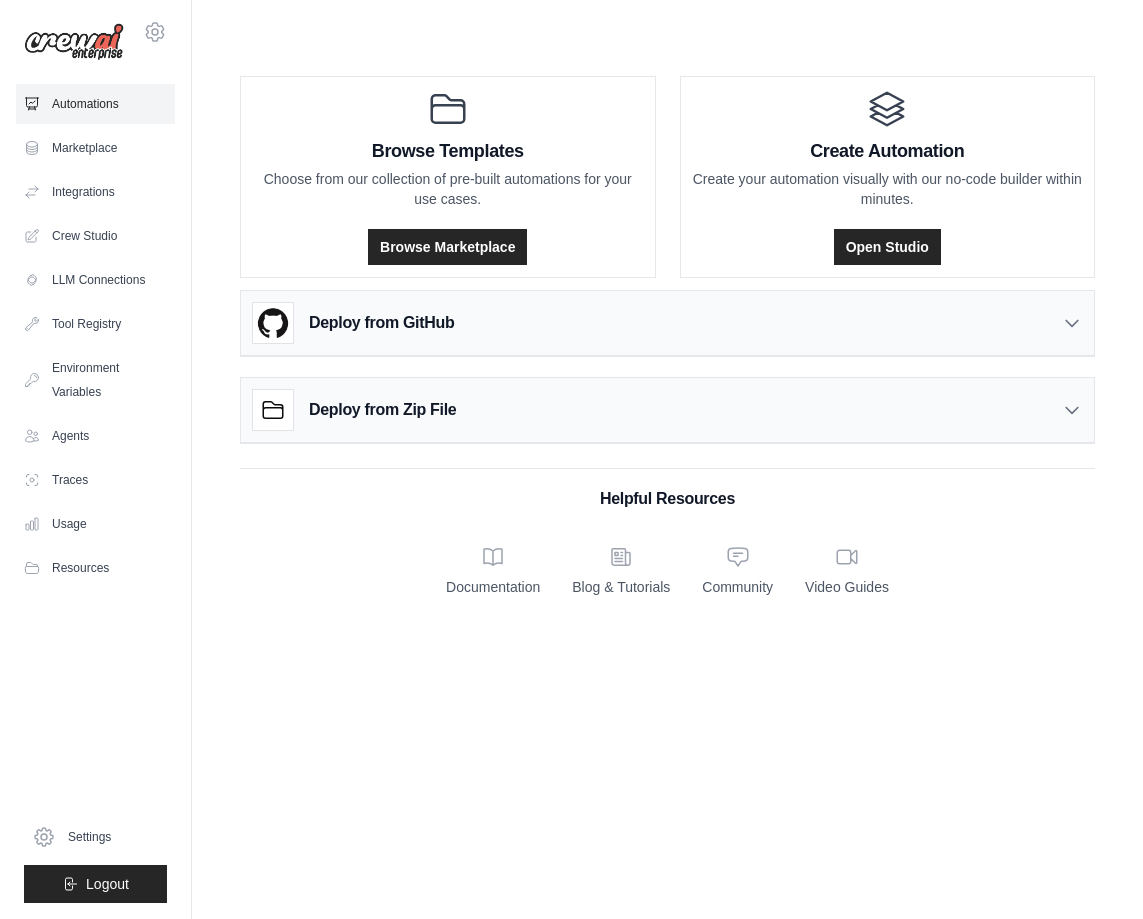 click on "Automations" at bounding box center (95, 104) 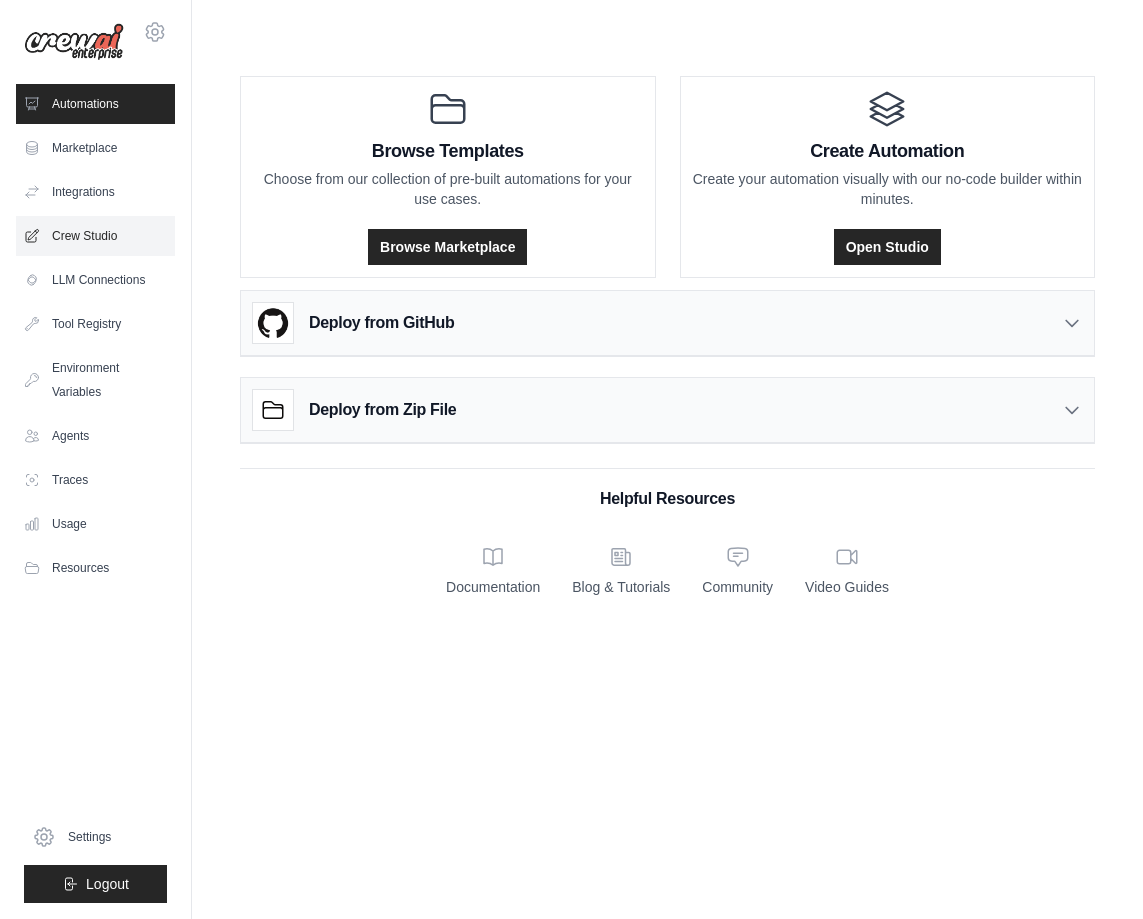 click on "Crew Studio" at bounding box center (95, 236) 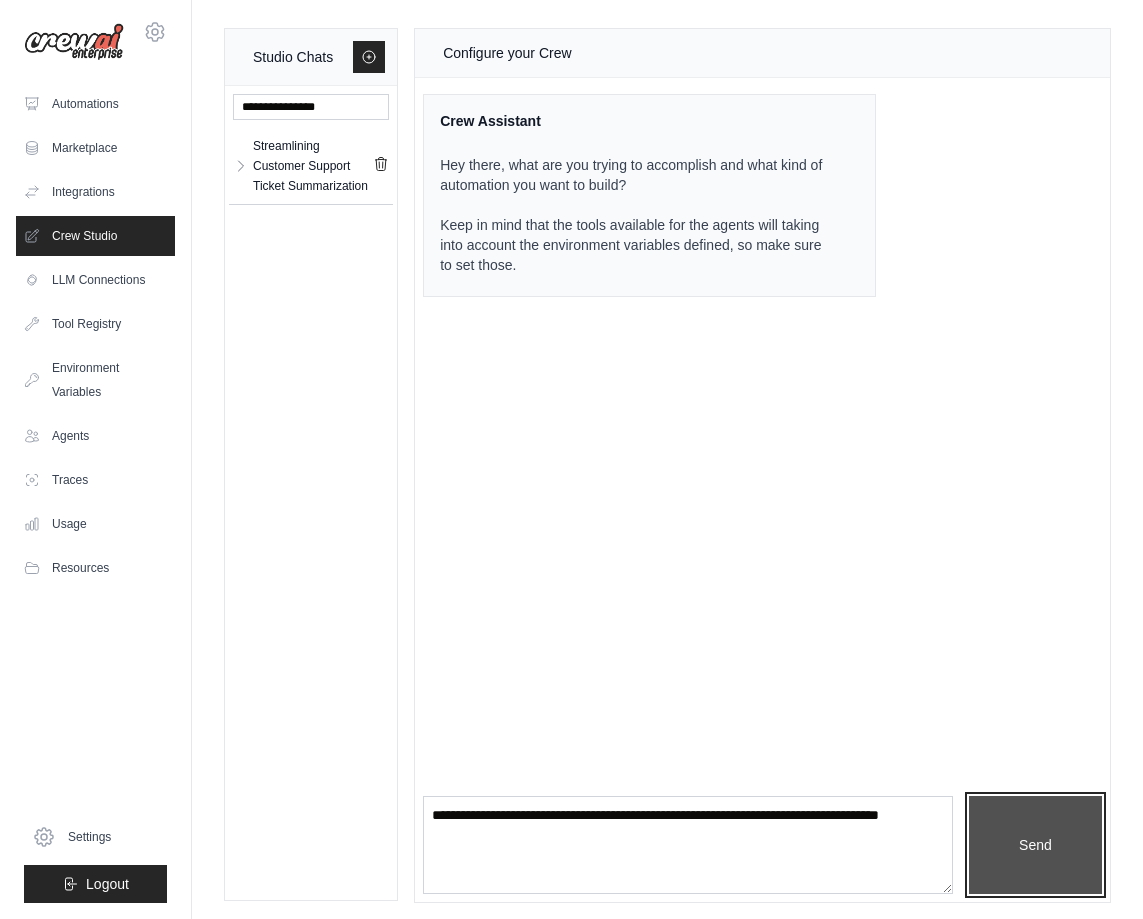 click on "Send" at bounding box center [1035, 845] 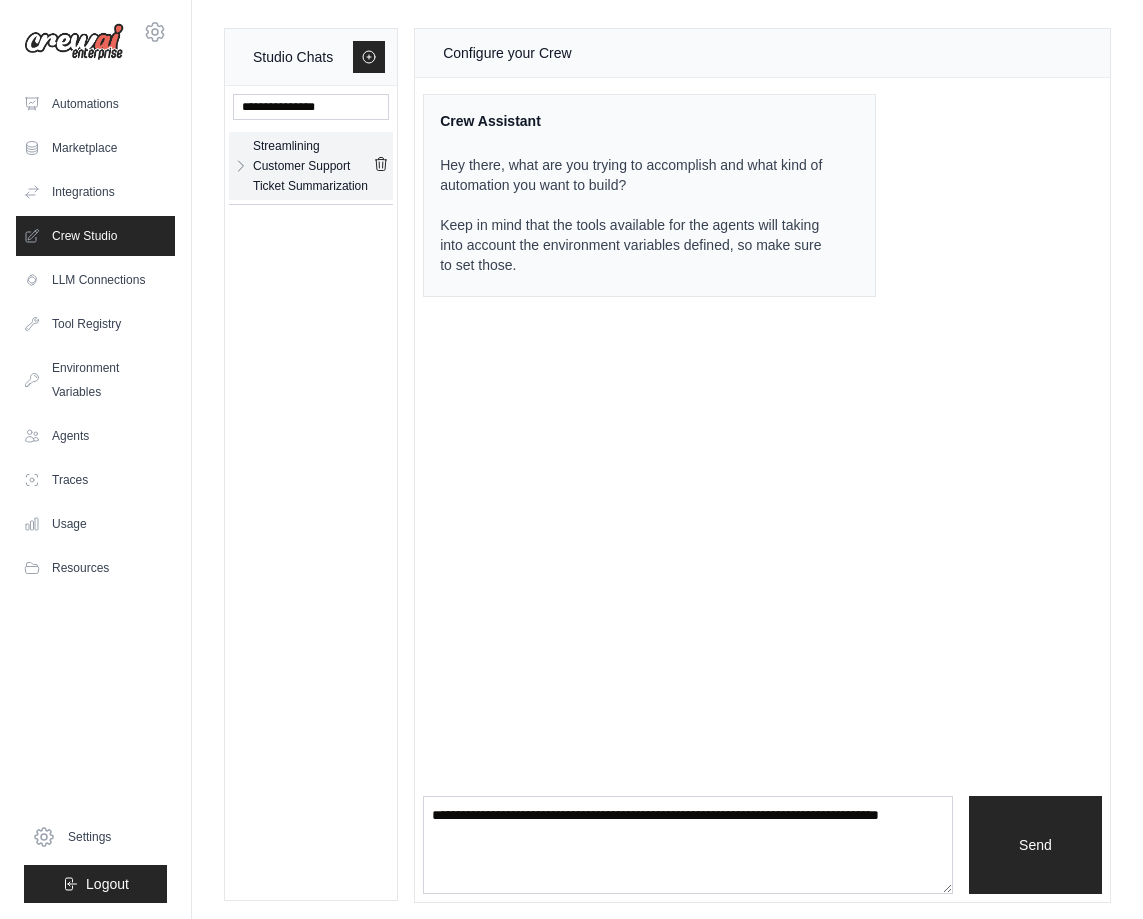 click on "Streamlining Customer Support Ticket Summarization" at bounding box center (313, 166) 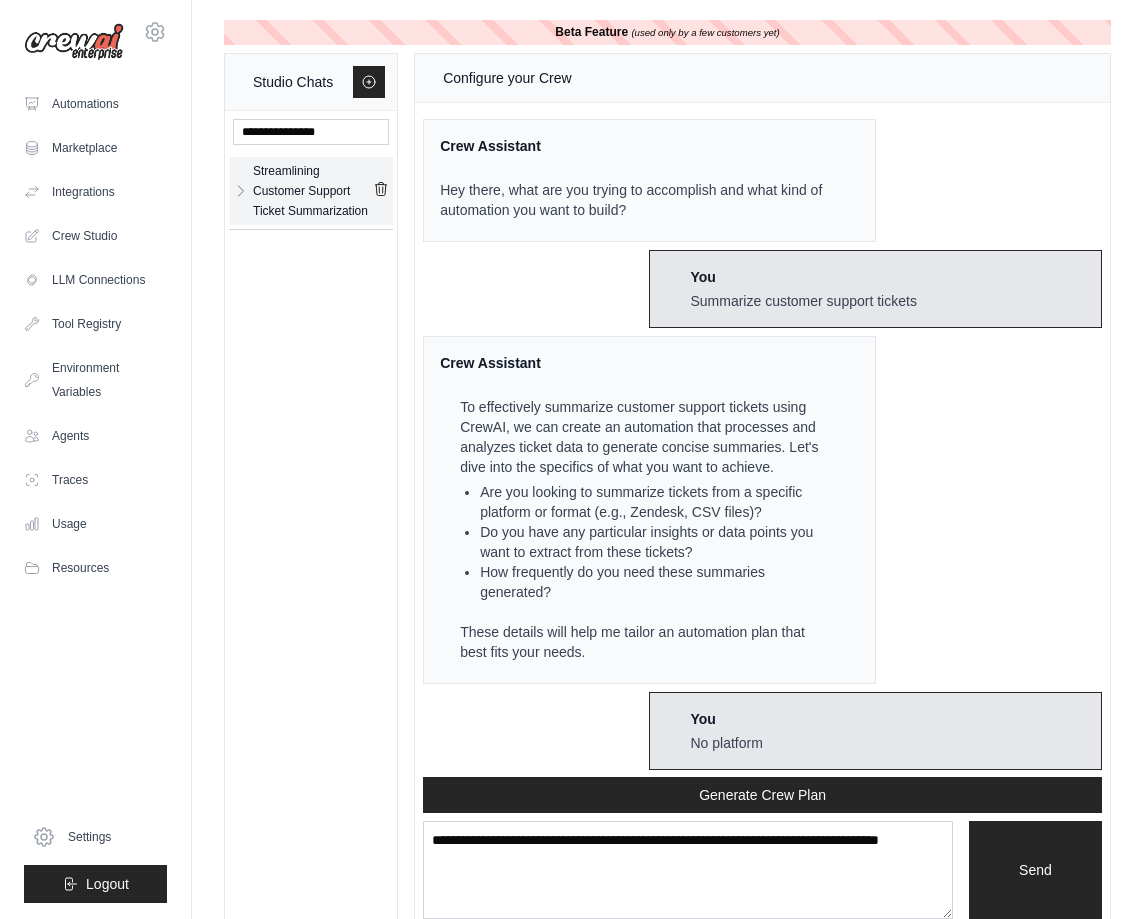 scroll, scrollTop: 2077, scrollLeft: 0, axis: vertical 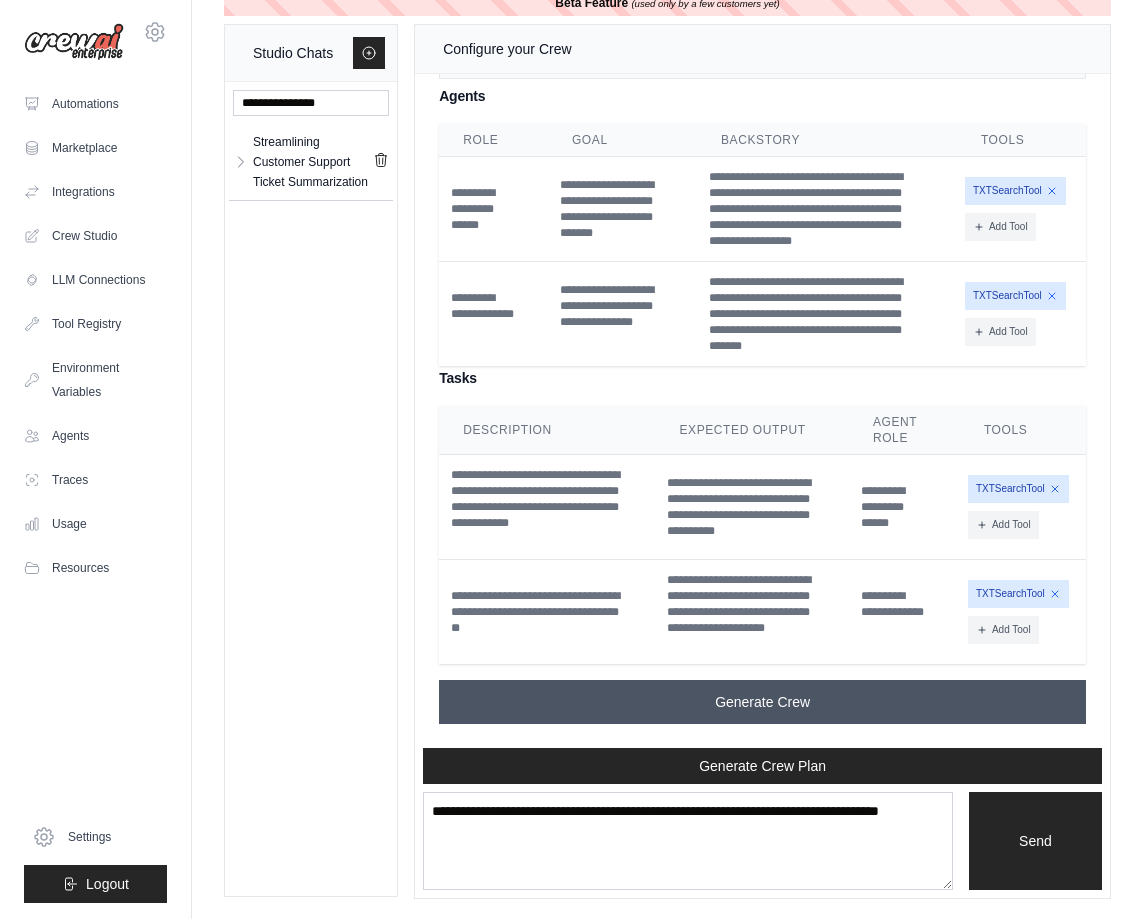 click on "Generate Crew" at bounding box center [762, 702] 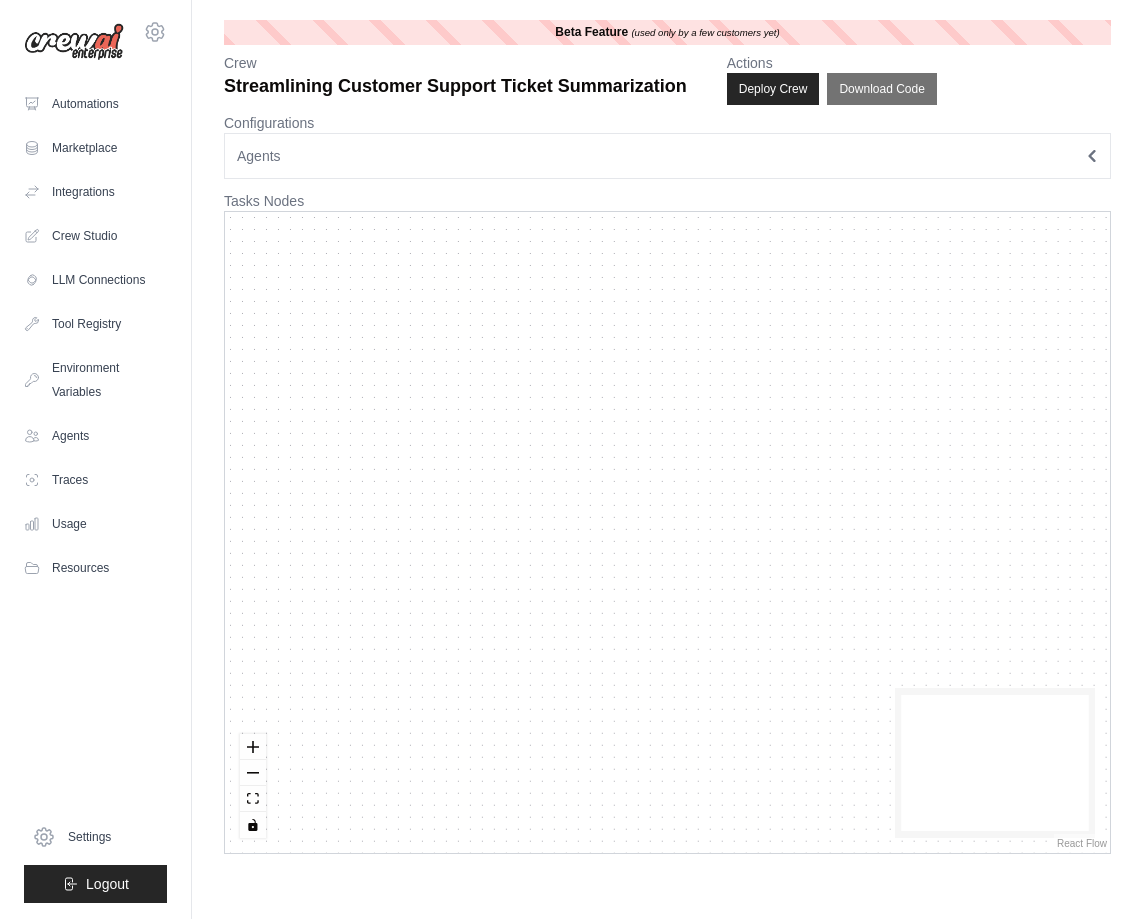 scroll, scrollTop: 0, scrollLeft: 0, axis: both 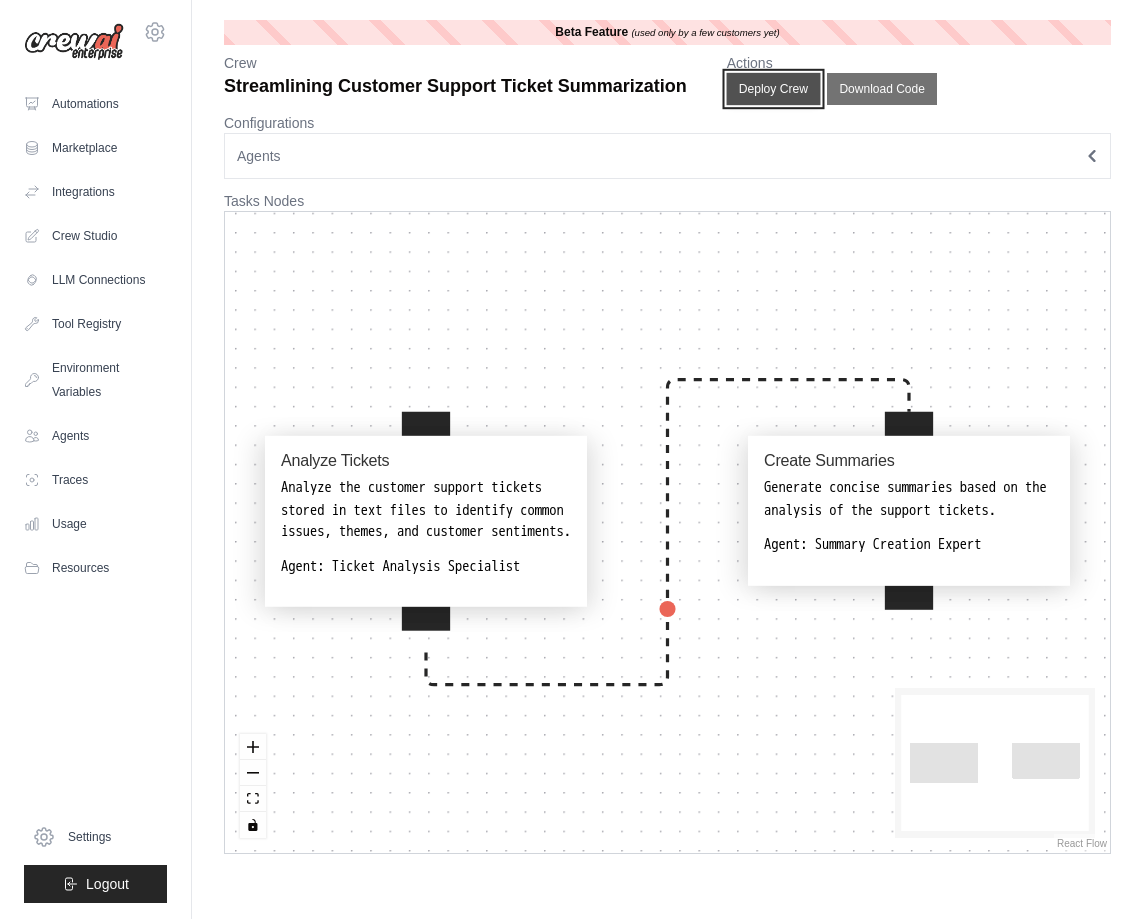 click on "Deploy Crew" at bounding box center (773, 89) 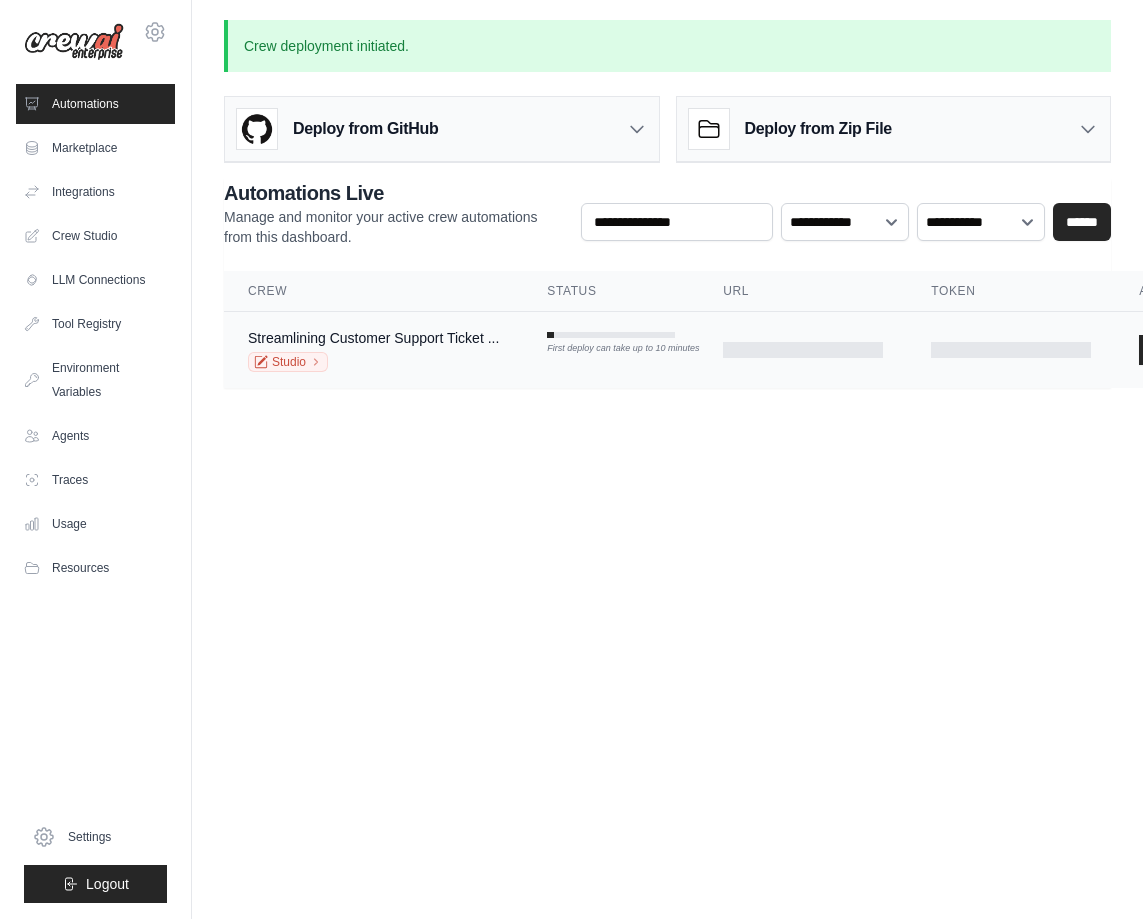 click on "Studio" at bounding box center (373, 362) 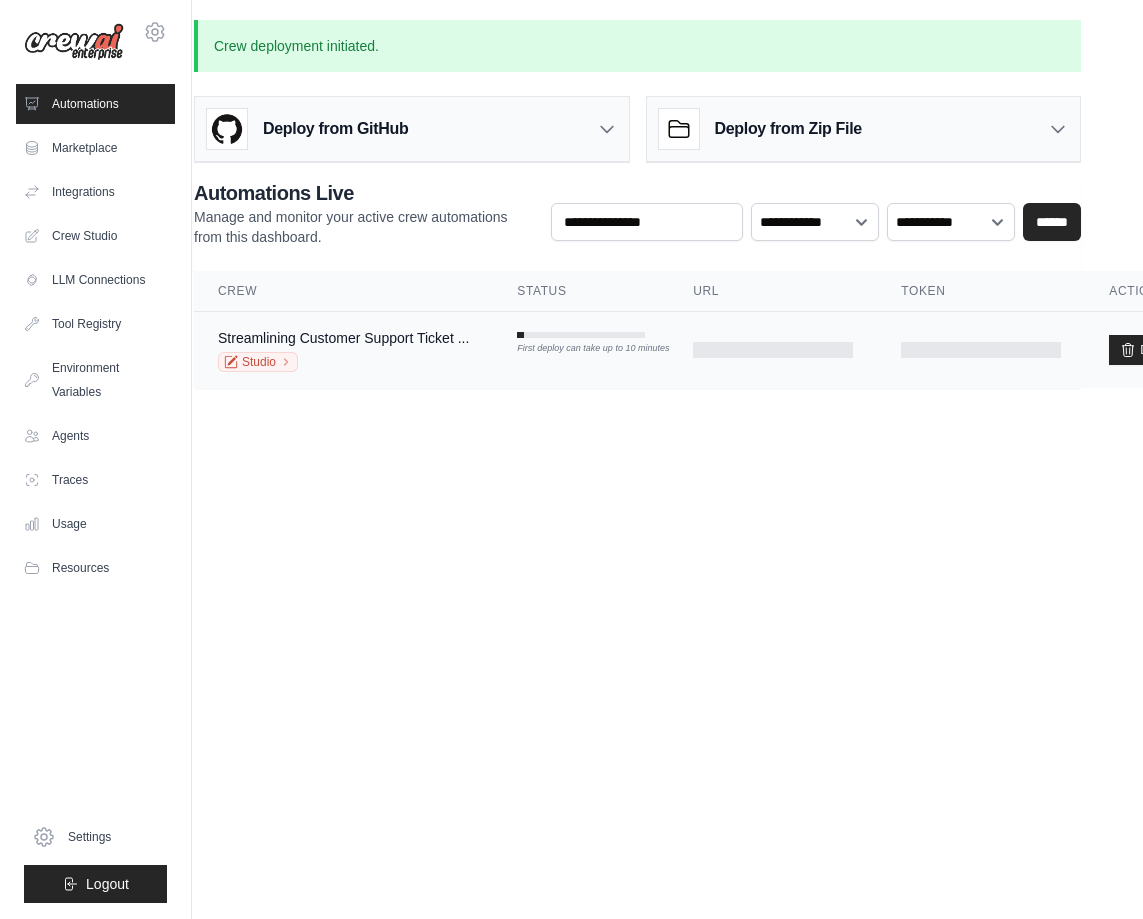 scroll, scrollTop: 0, scrollLeft: 0, axis: both 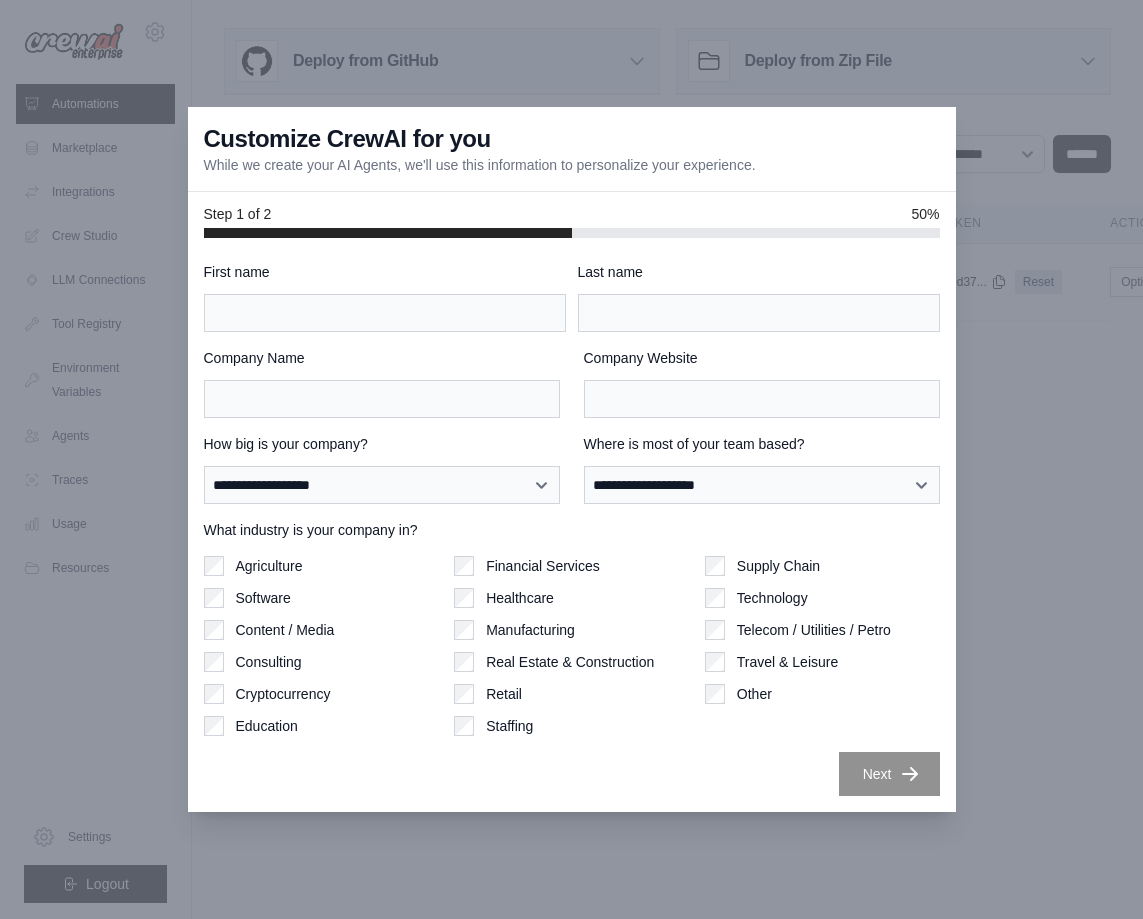 click at bounding box center (571, 459) 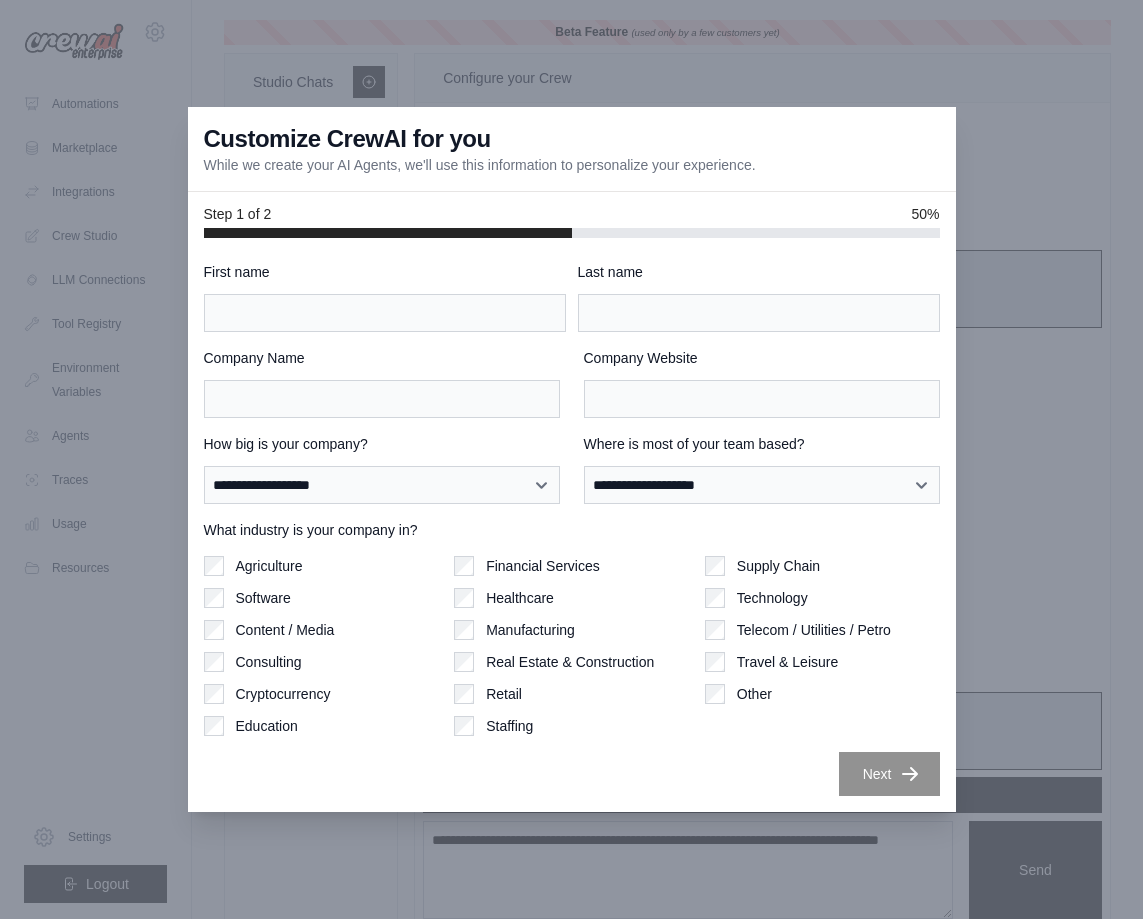 scroll, scrollTop: 29, scrollLeft: 0, axis: vertical 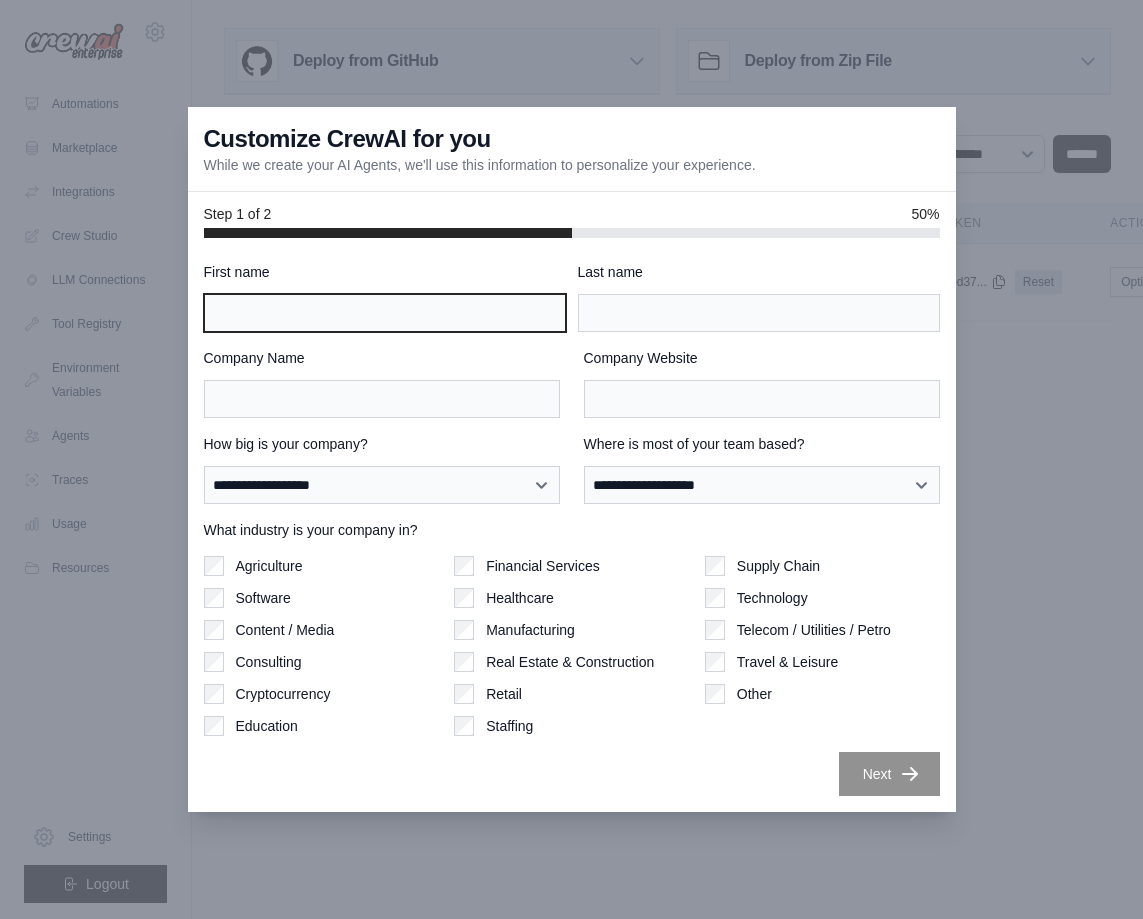 click on "First name" at bounding box center (385, 313) 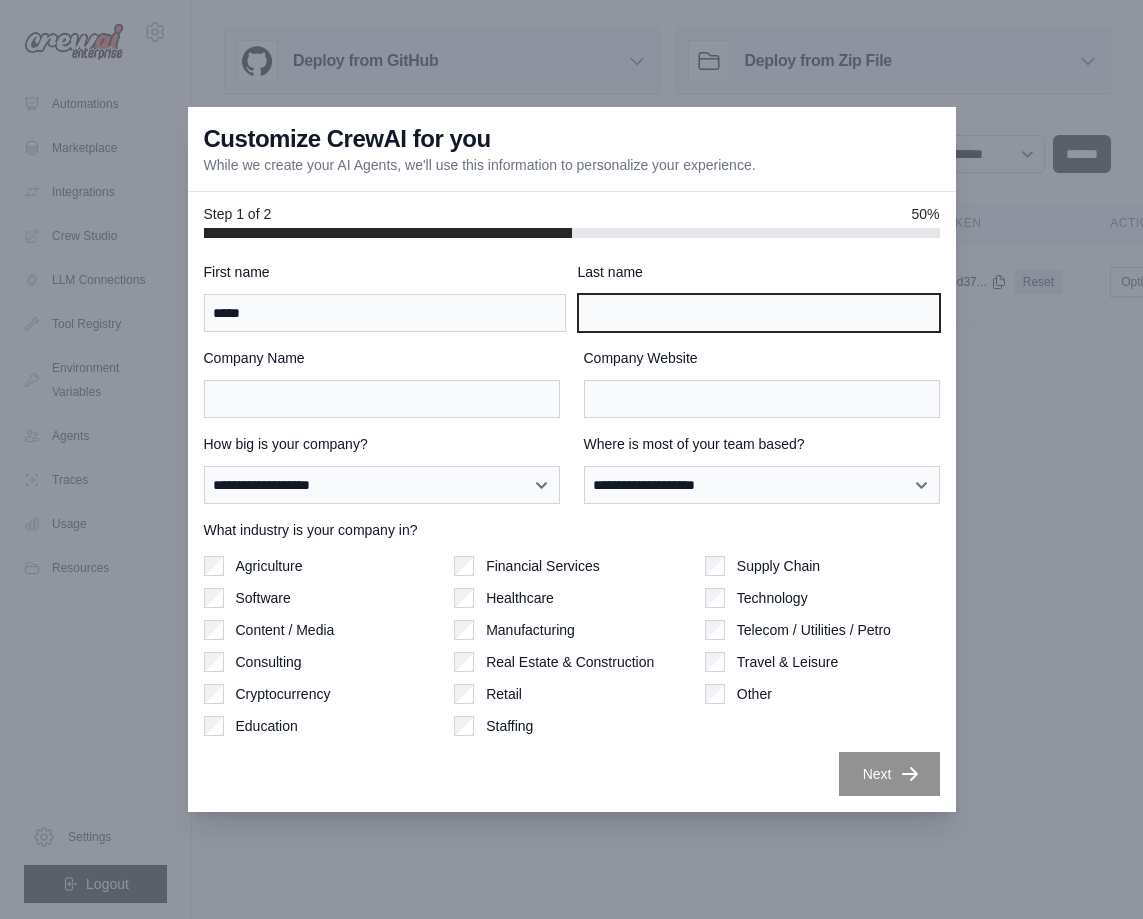 type on "********" 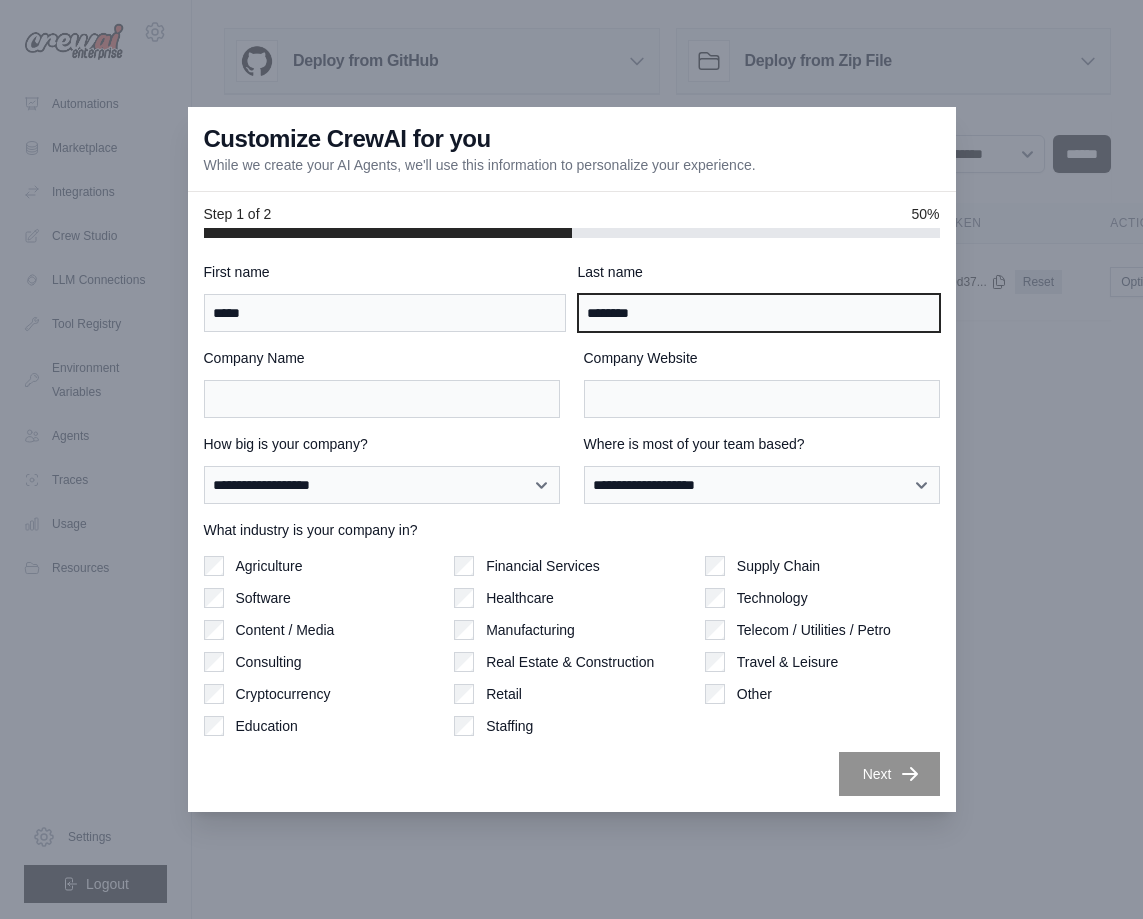 type on "**********" 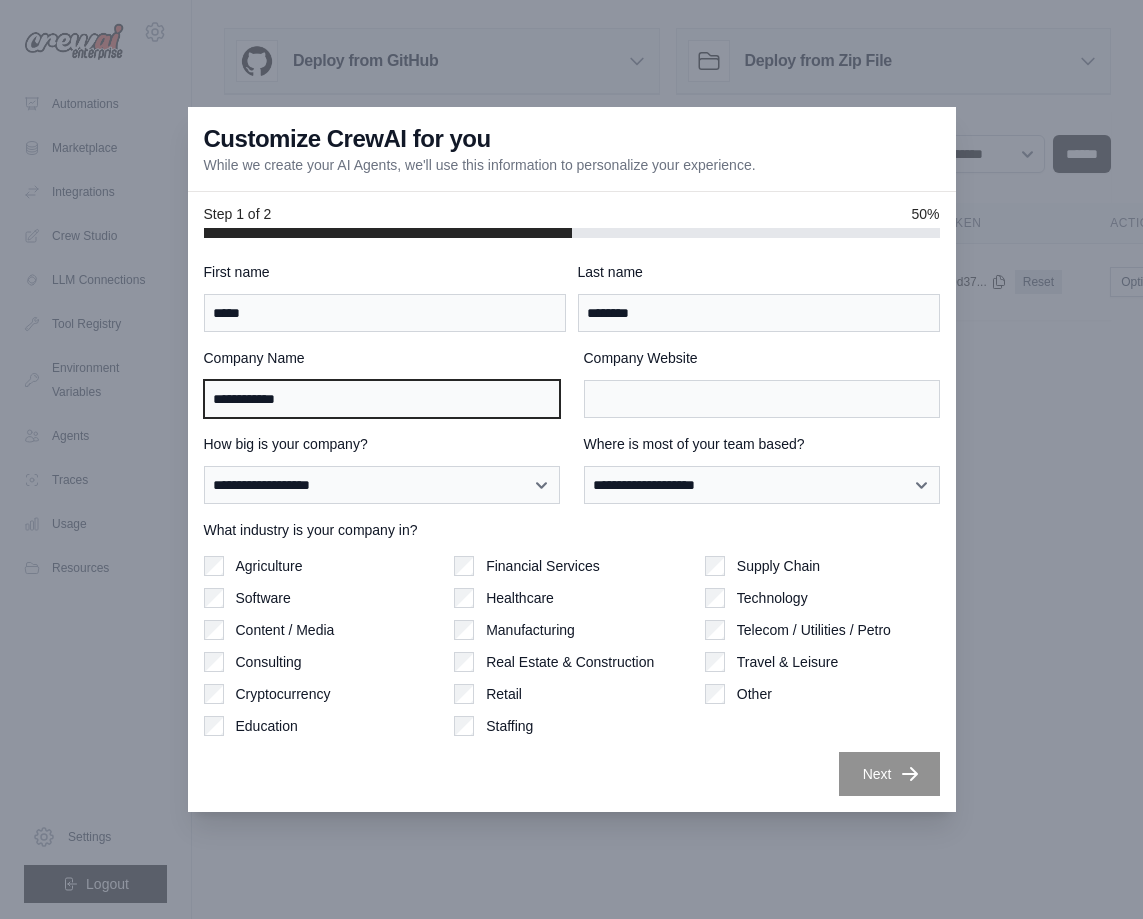 type on "**********" 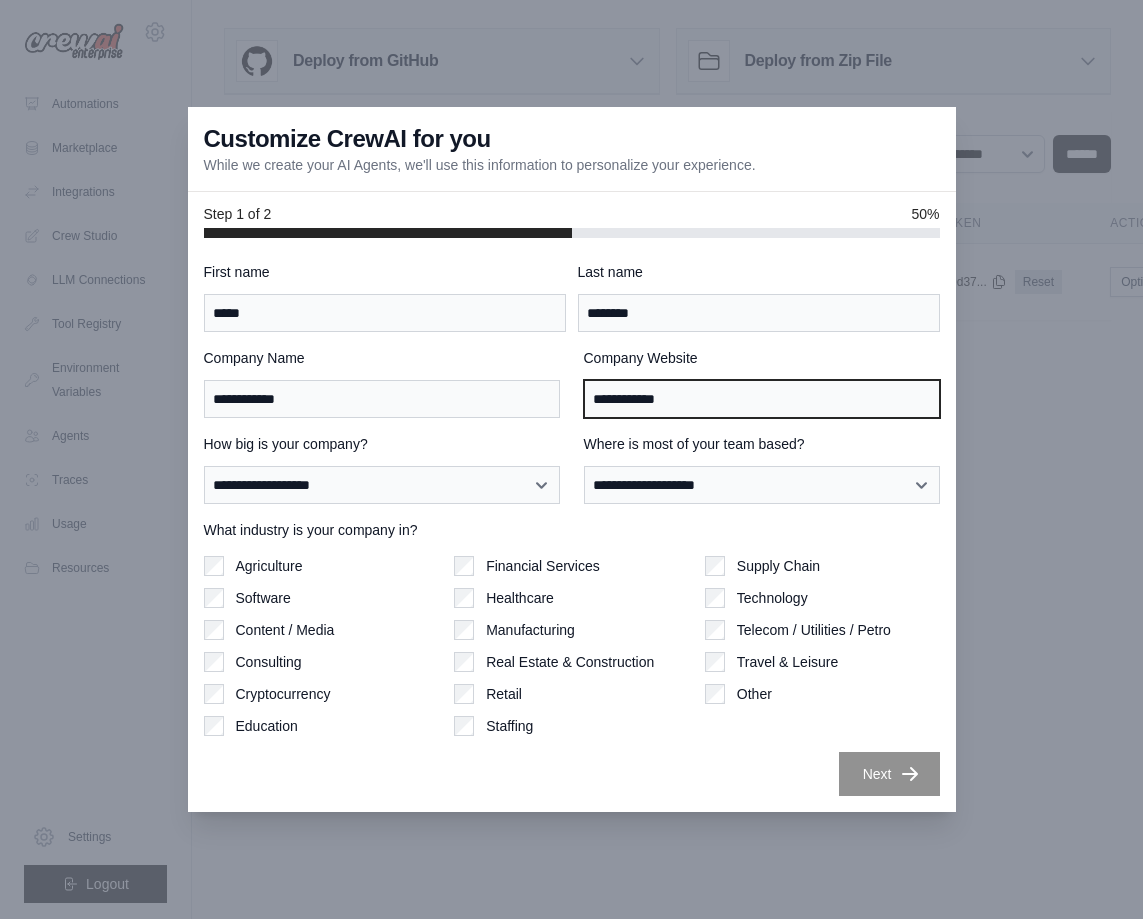 click on "**********" at bounding box center (762, 399) 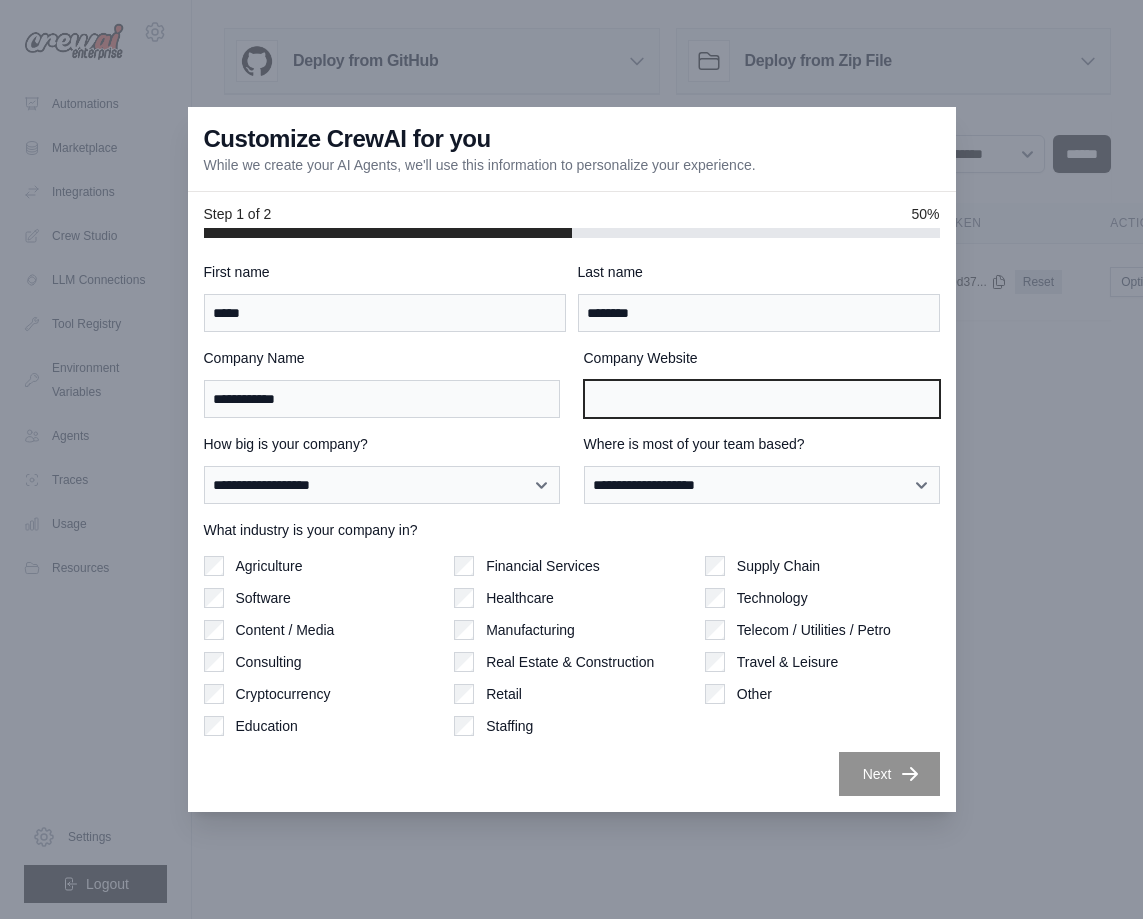 type 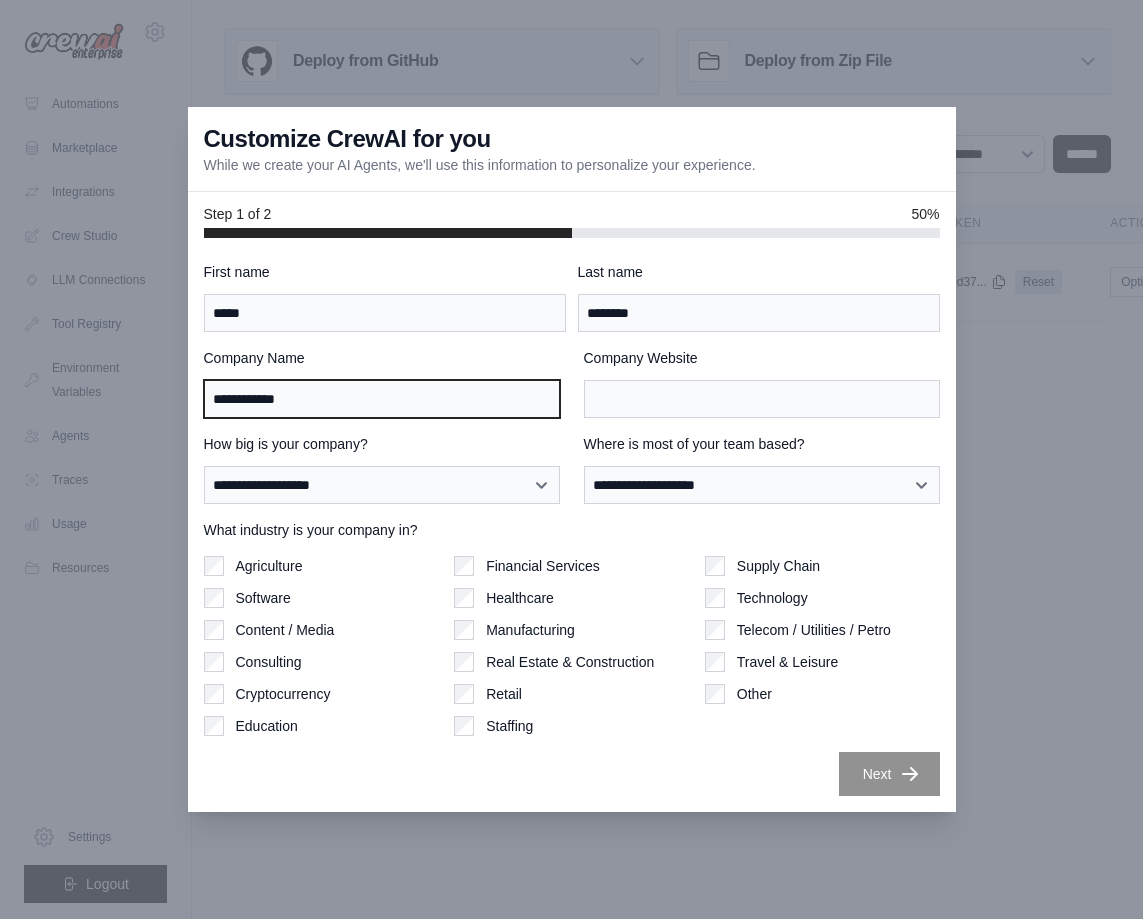 click on "**********" at bounding box center [382, 399] 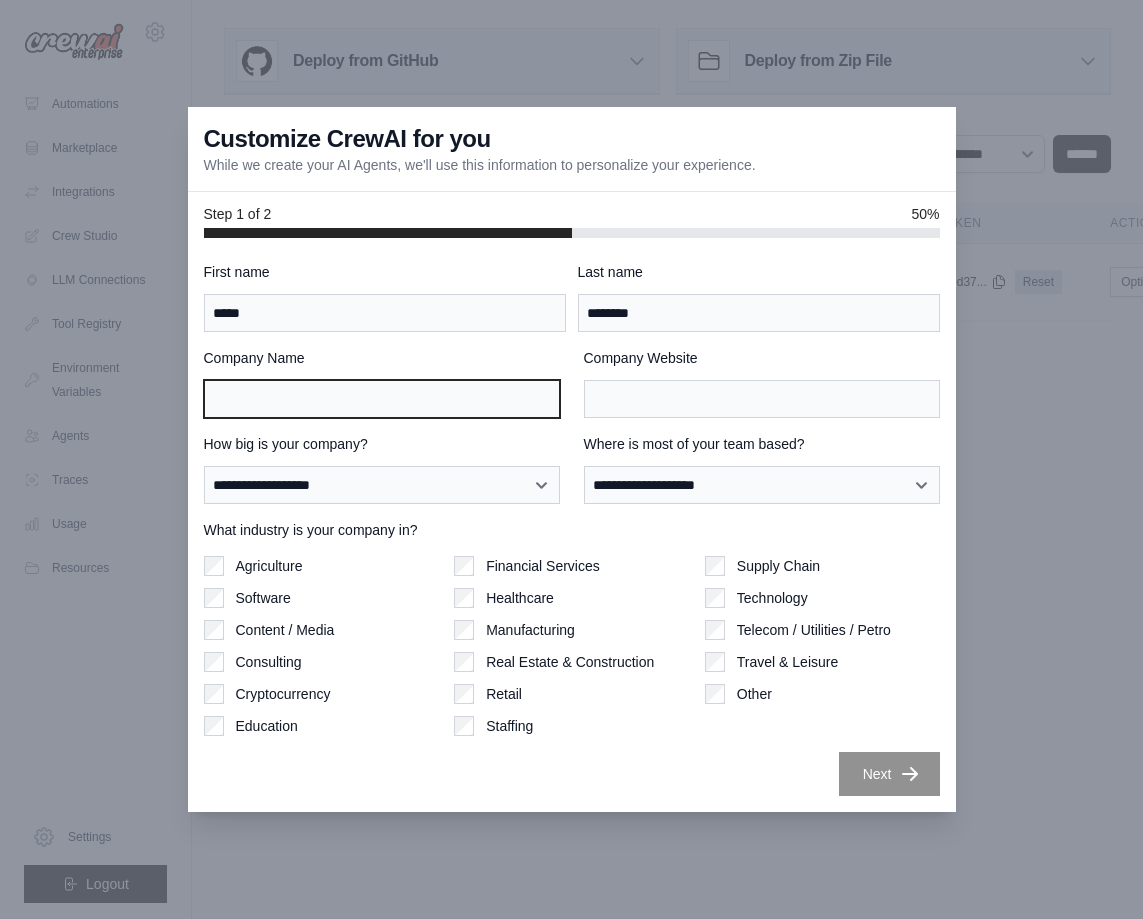 type 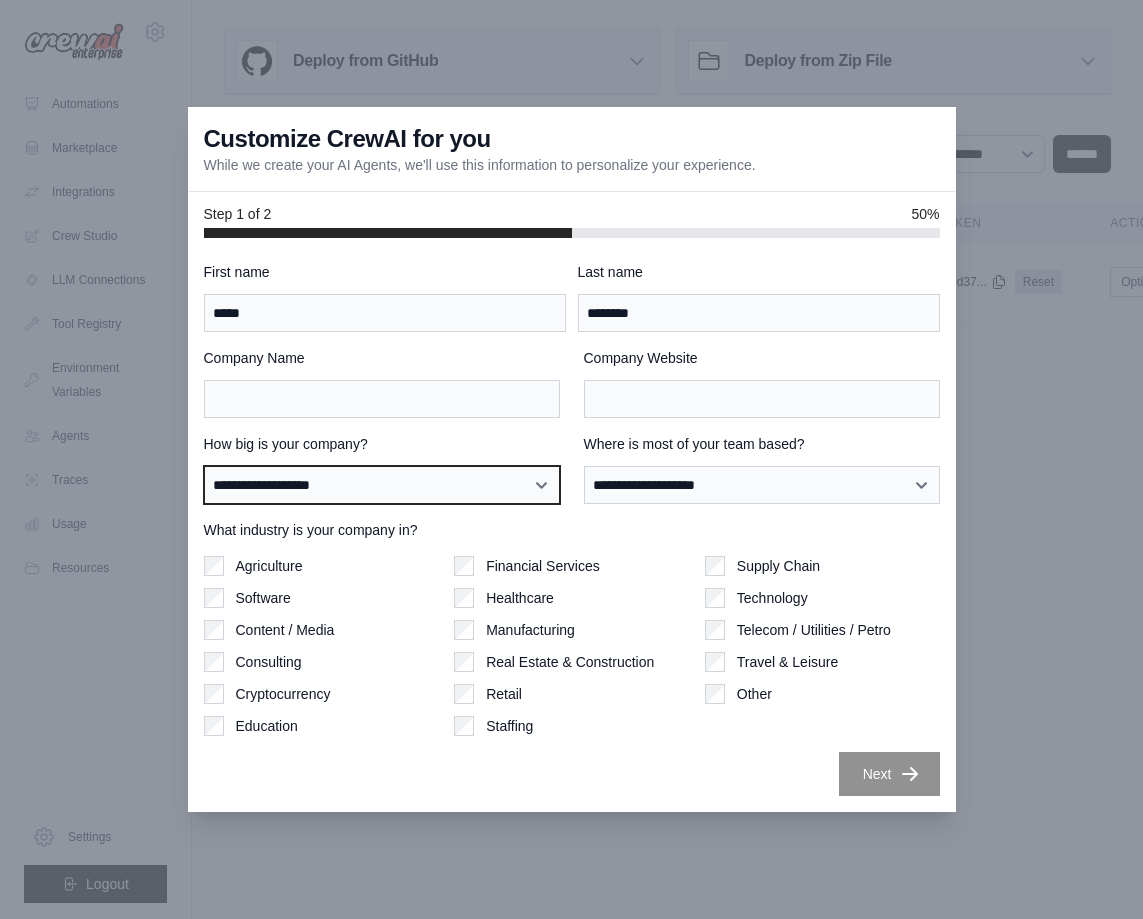 click on "**********" at bounding box center (382, 485) 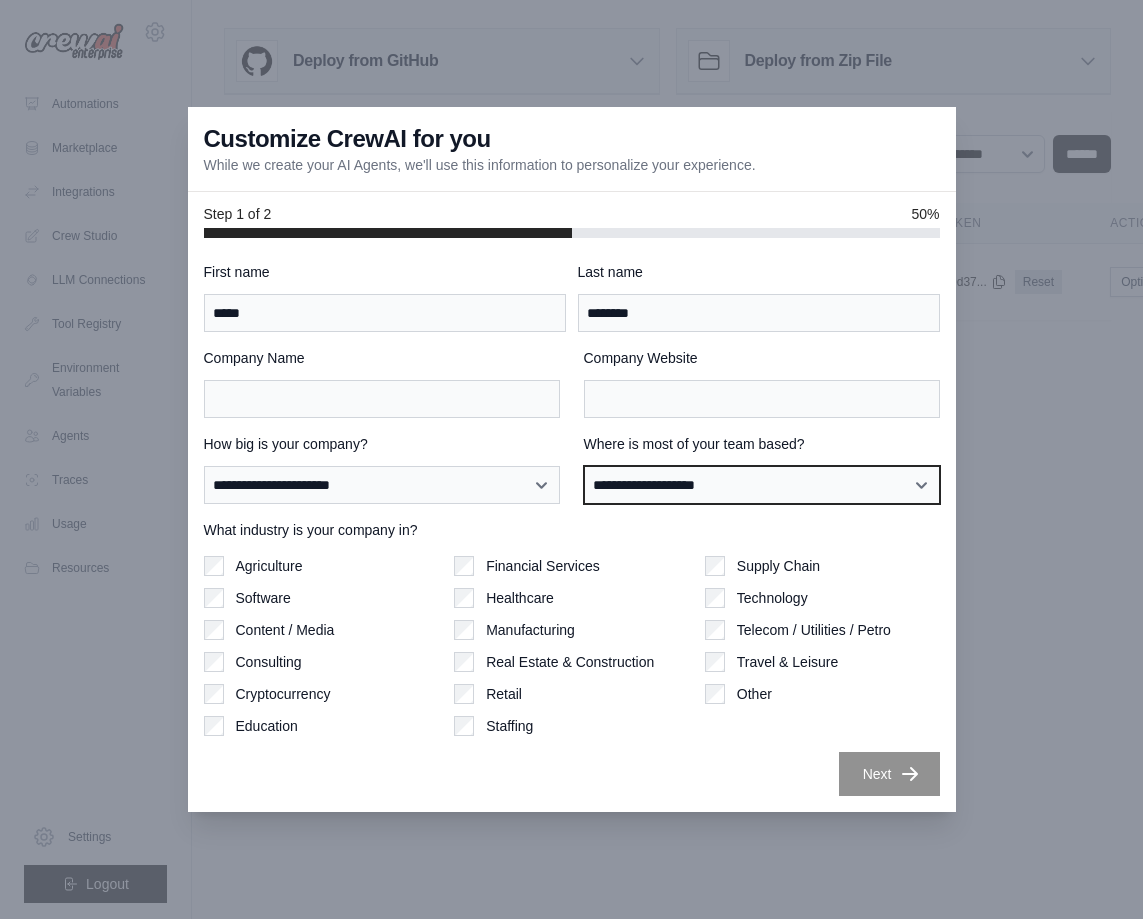 click on "**********" at bounding box center (762, 485) 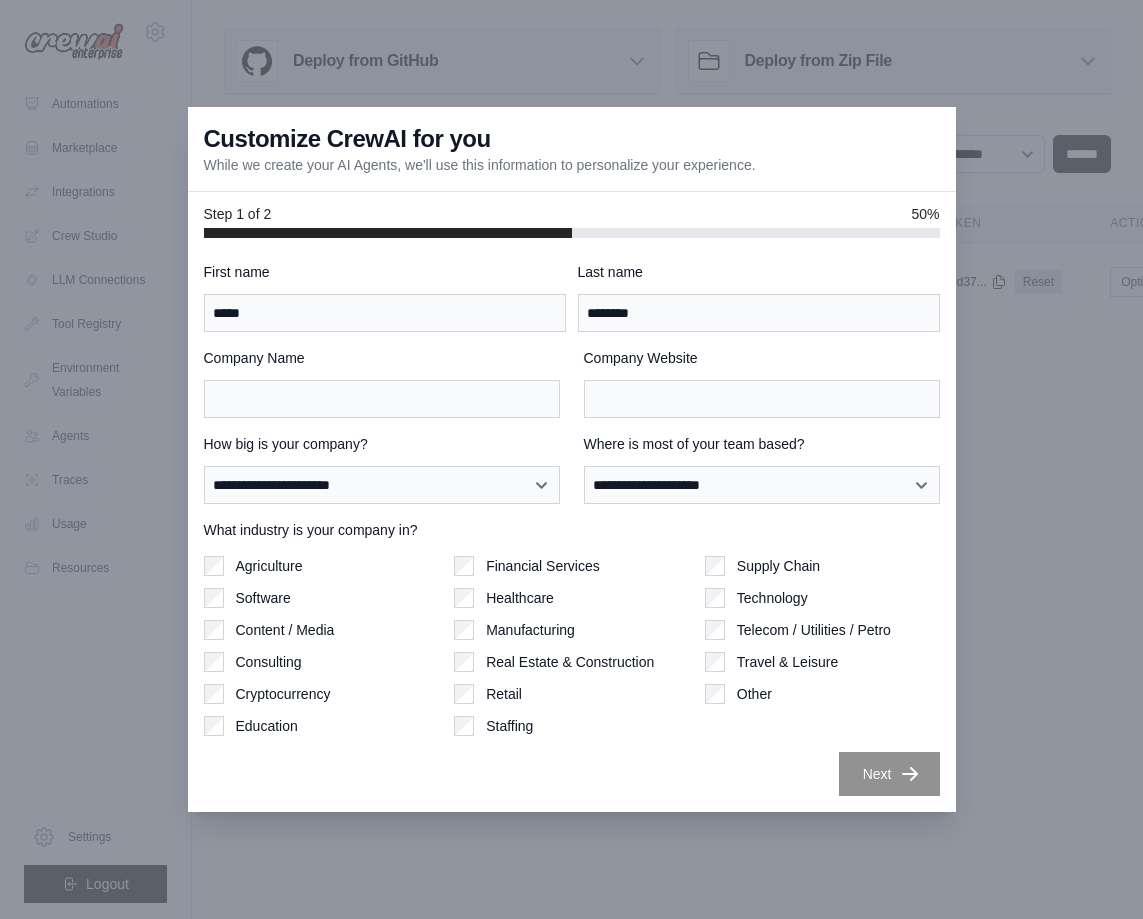 click on "Other" at bounding box center (822, 694) 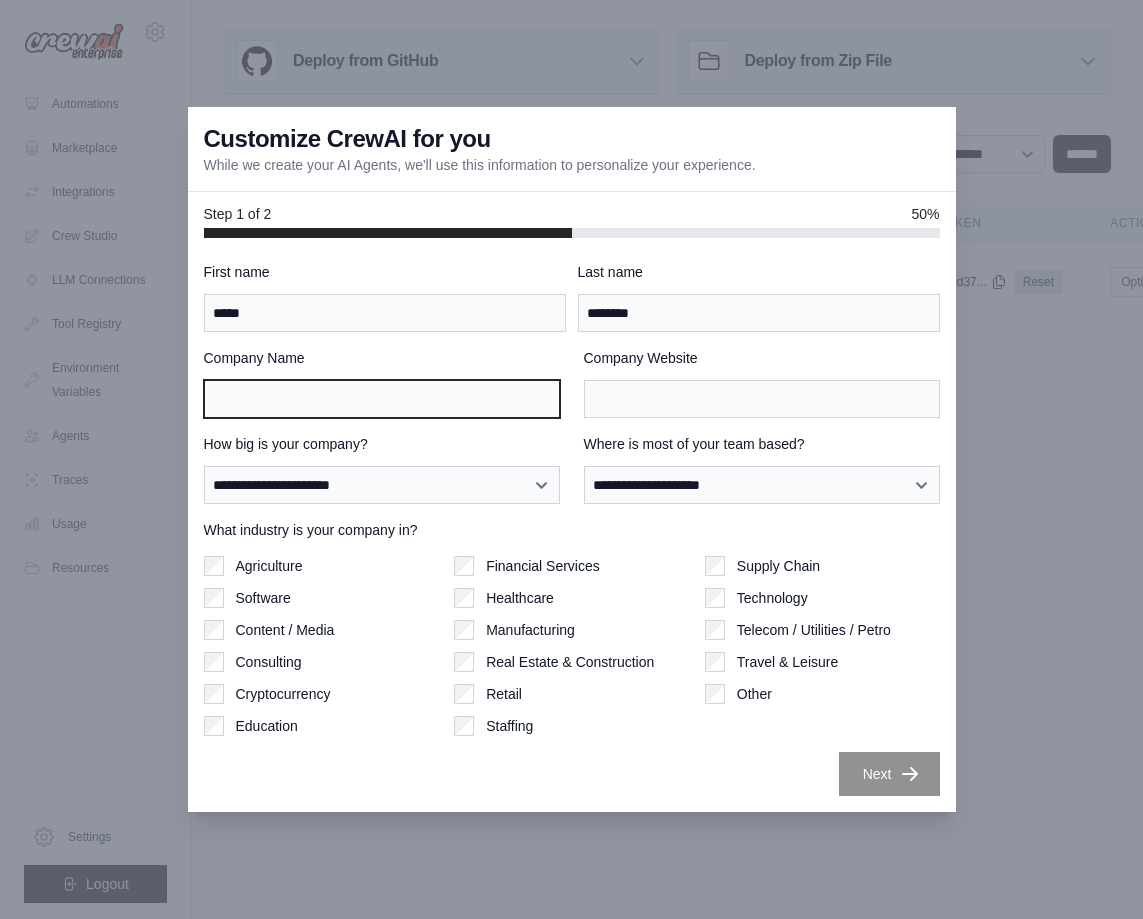 click on "Company Name" at bounding box center (382, 399) 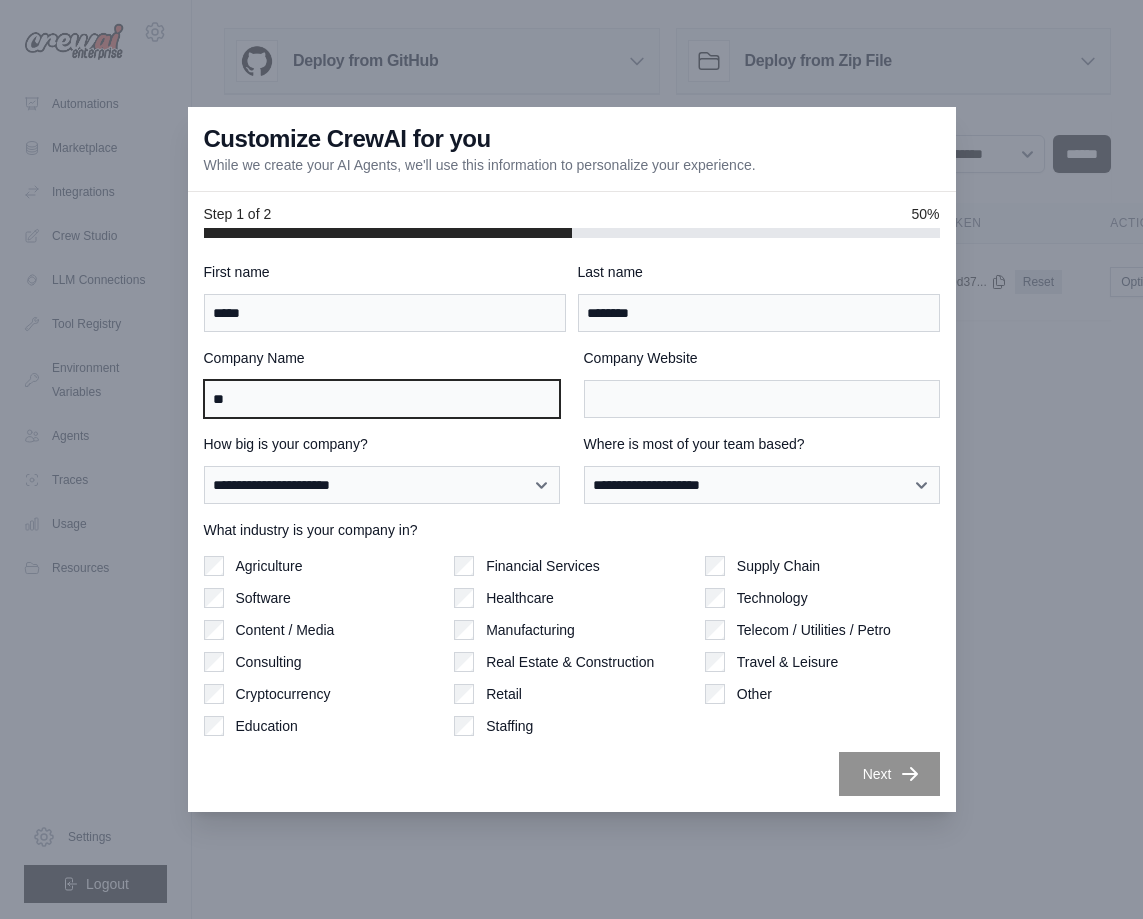 type on "**" 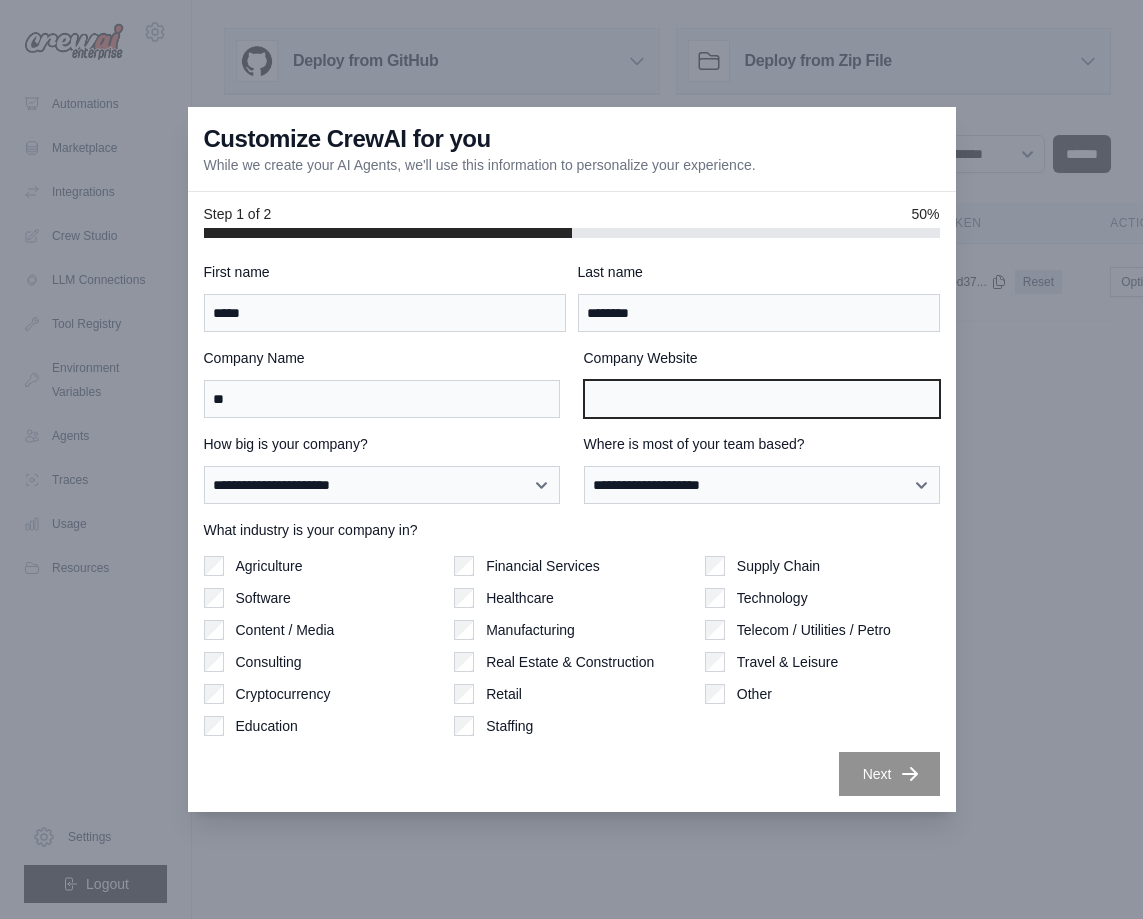 click on "Company Website" at bounding box center [762, 399] 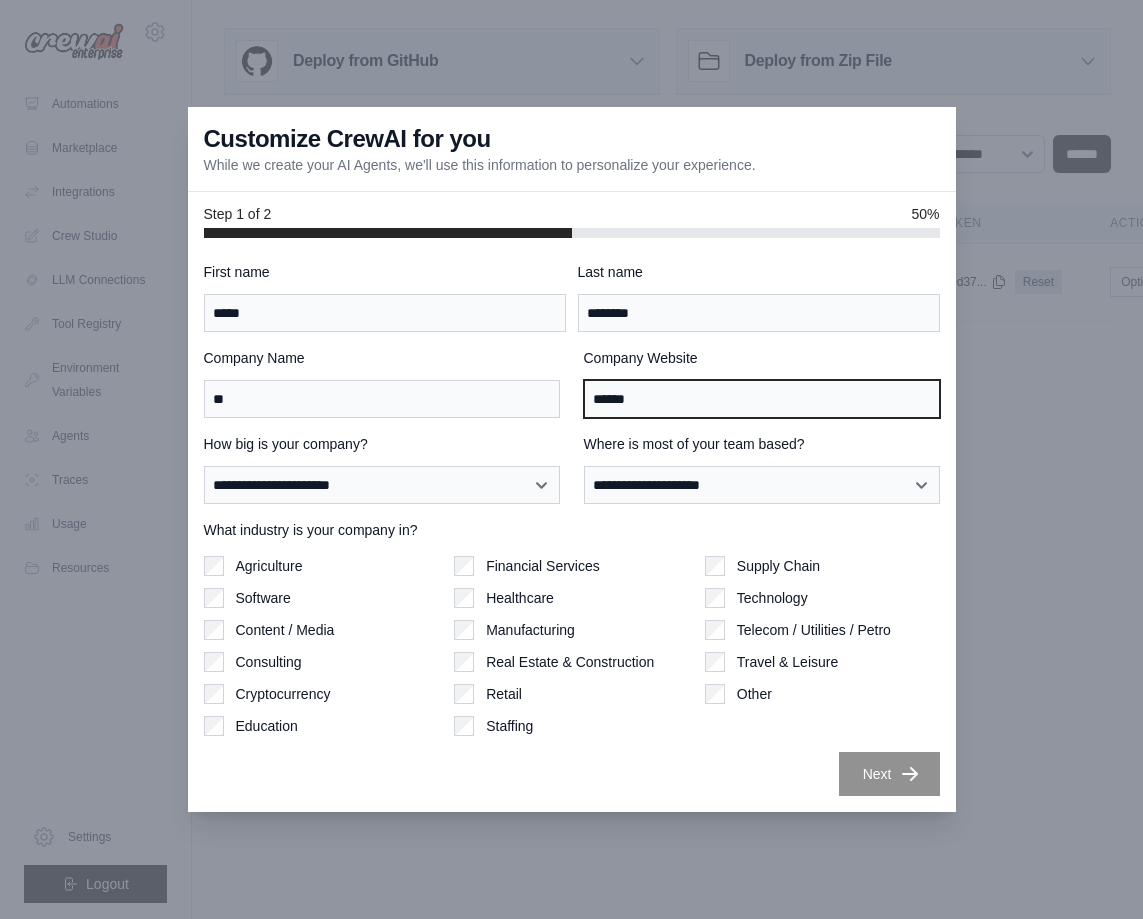 type on "******" 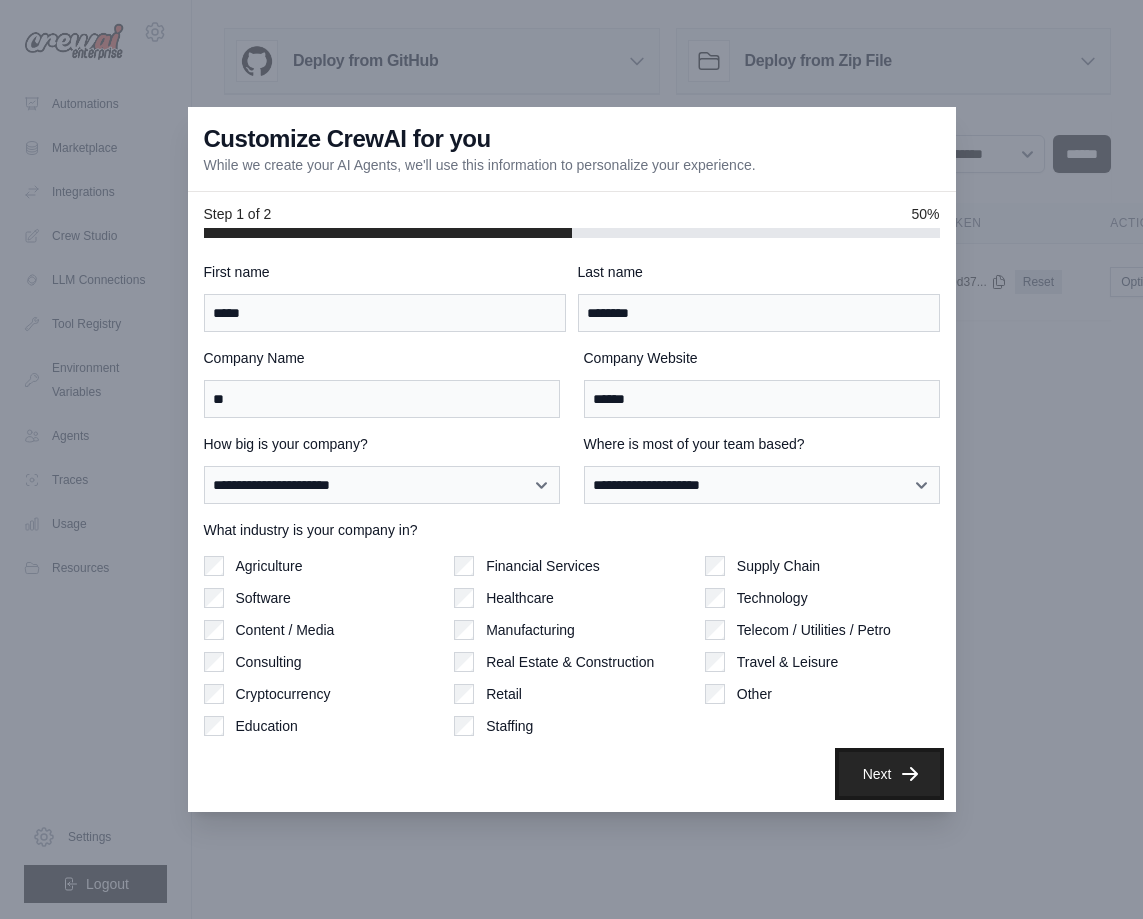 click on "Next" at bounding box center (889, 774) 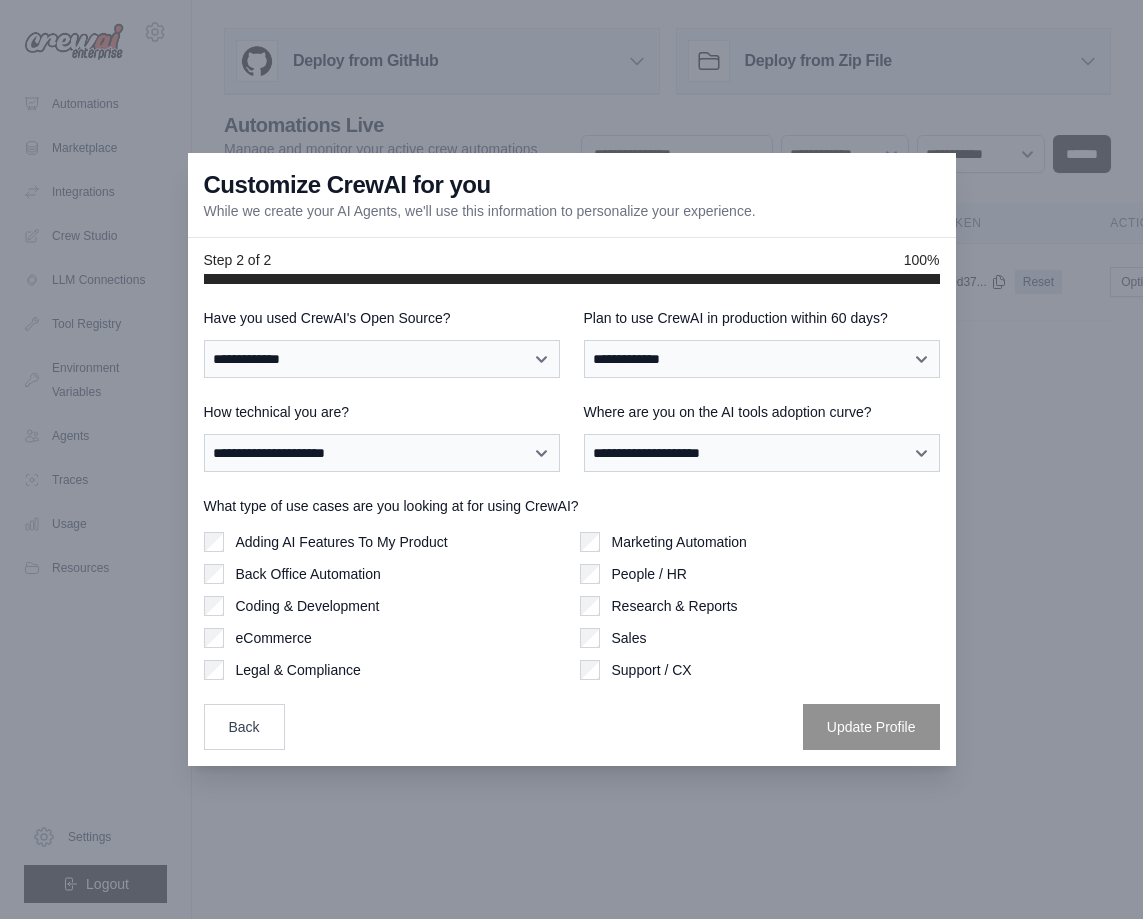 click on "**********" at bounding box center [572, 529] 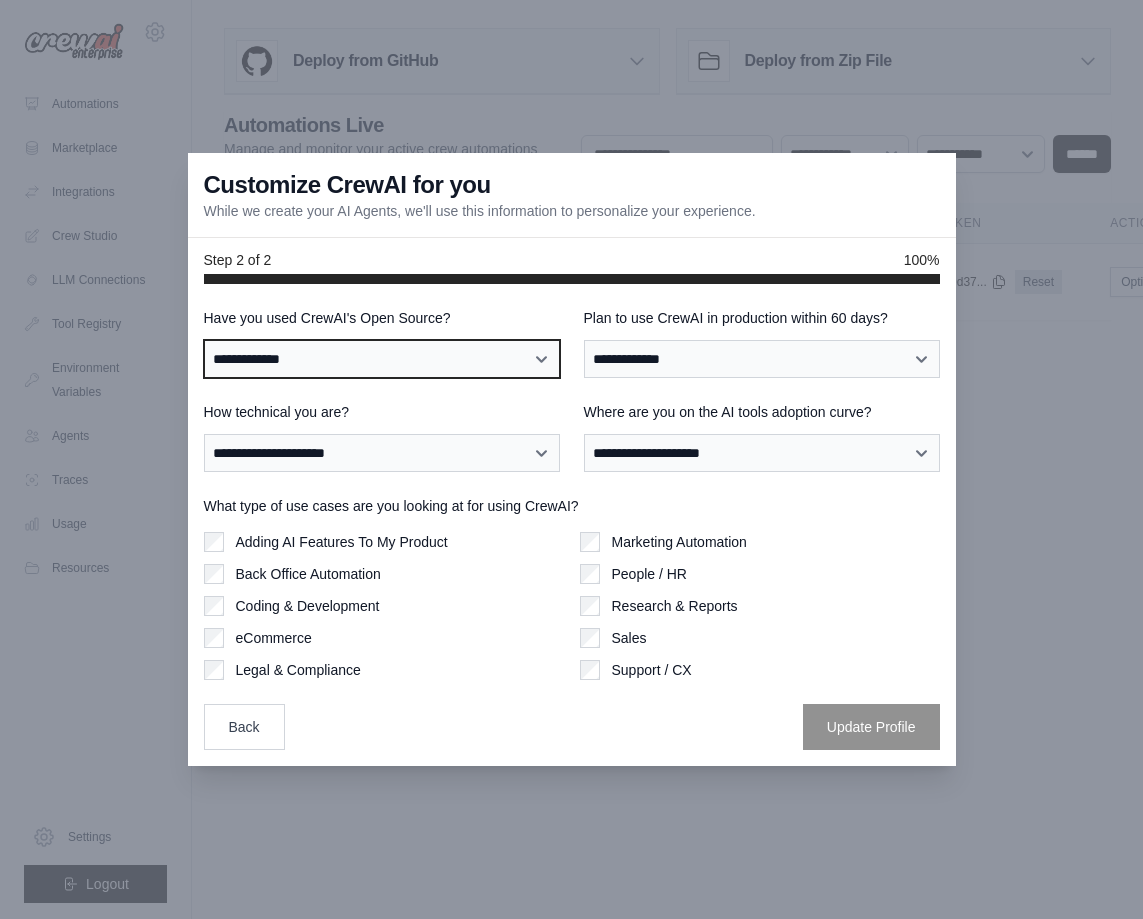 click on "**********" at bounding box center [382, 359] 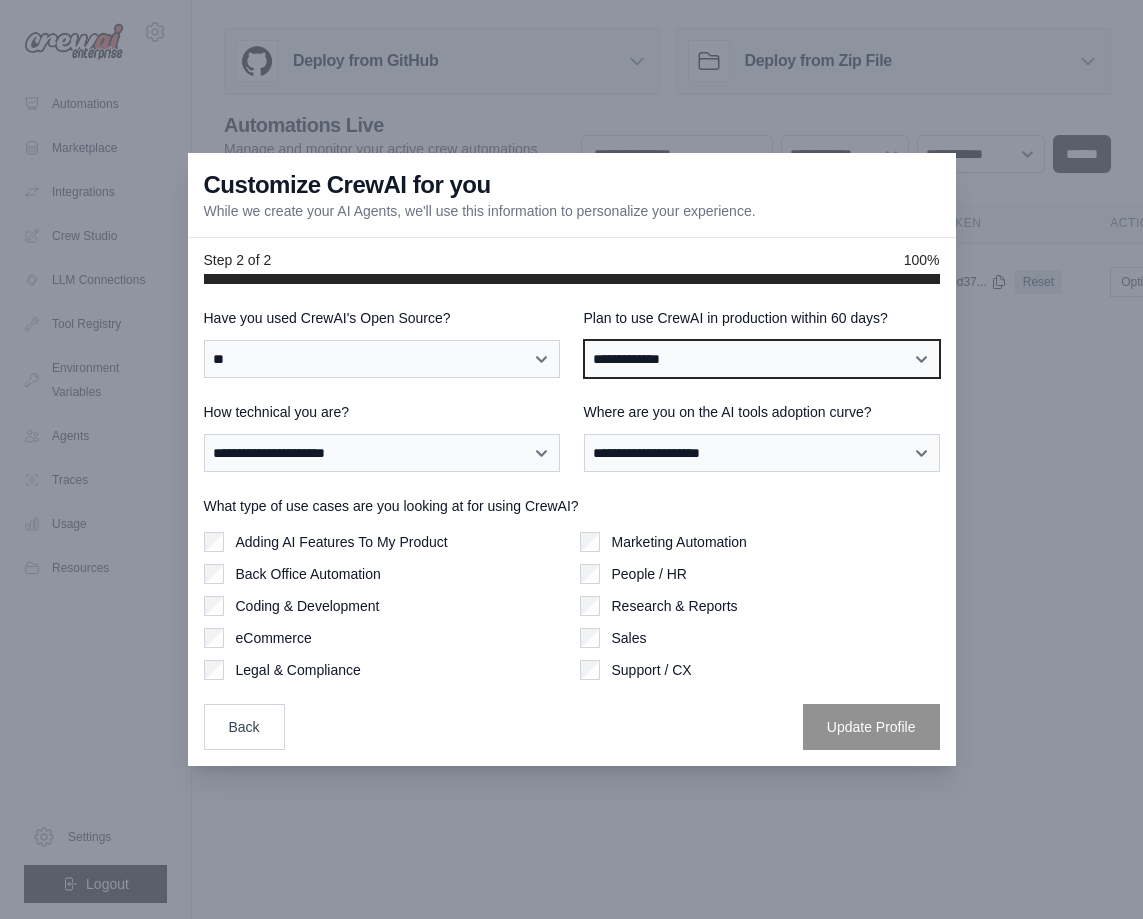 click on "**********" at bounding box center (762, 359) 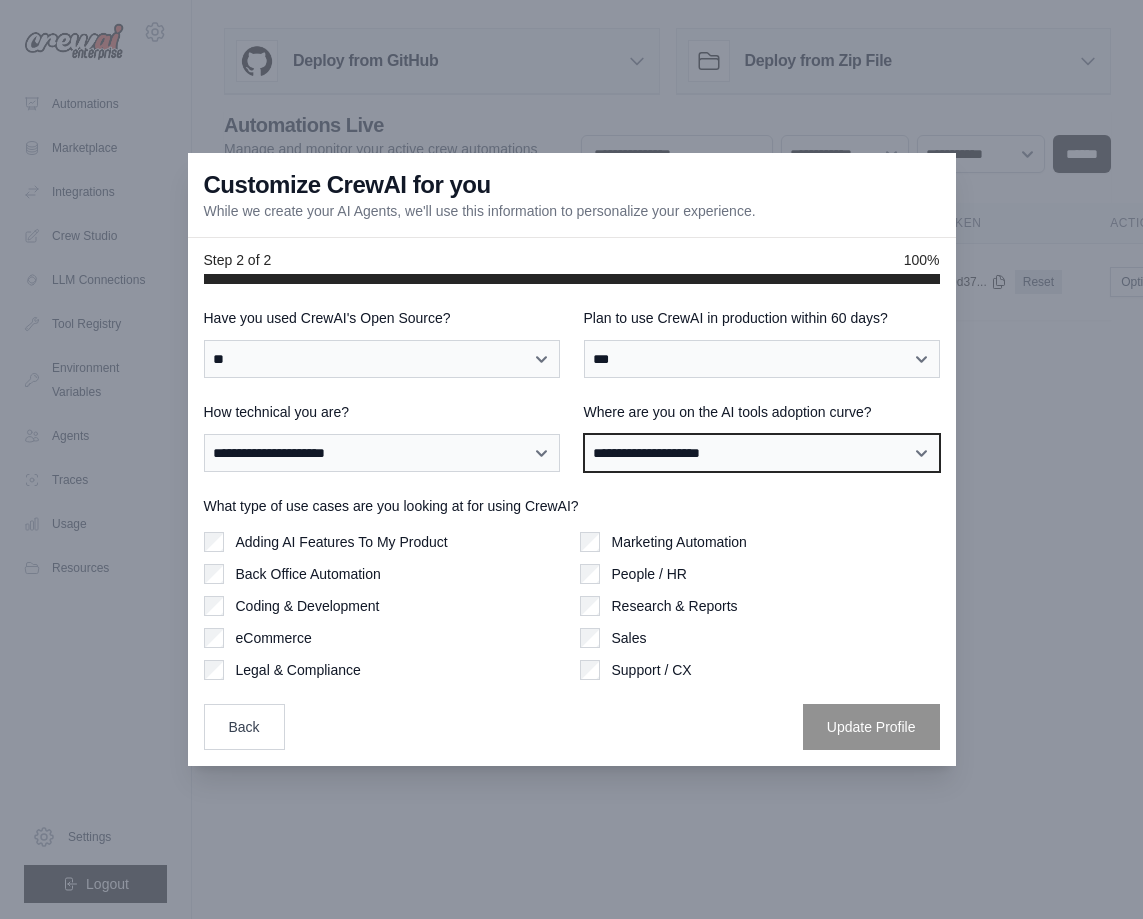 click on "**********" at bounding box center [762, 453] 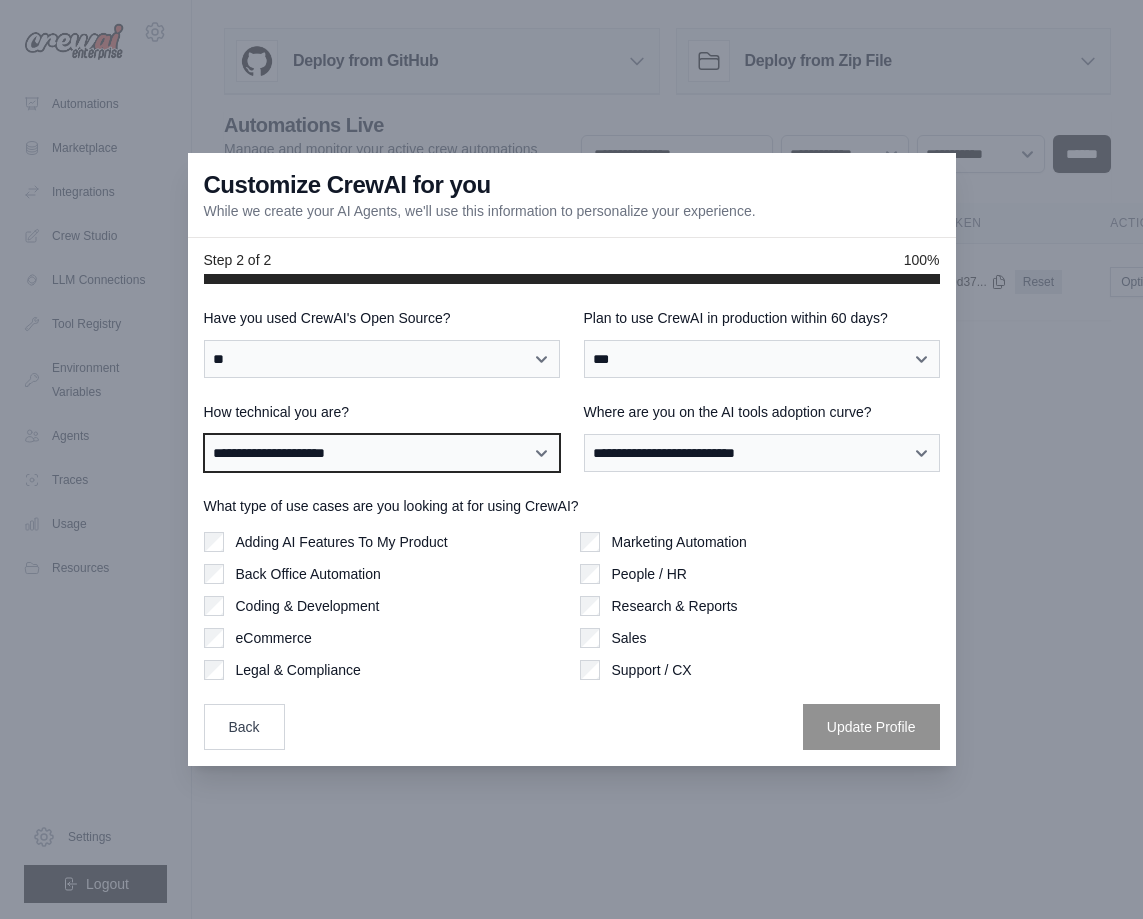 click on "**********" at bounding box center (382, 453) 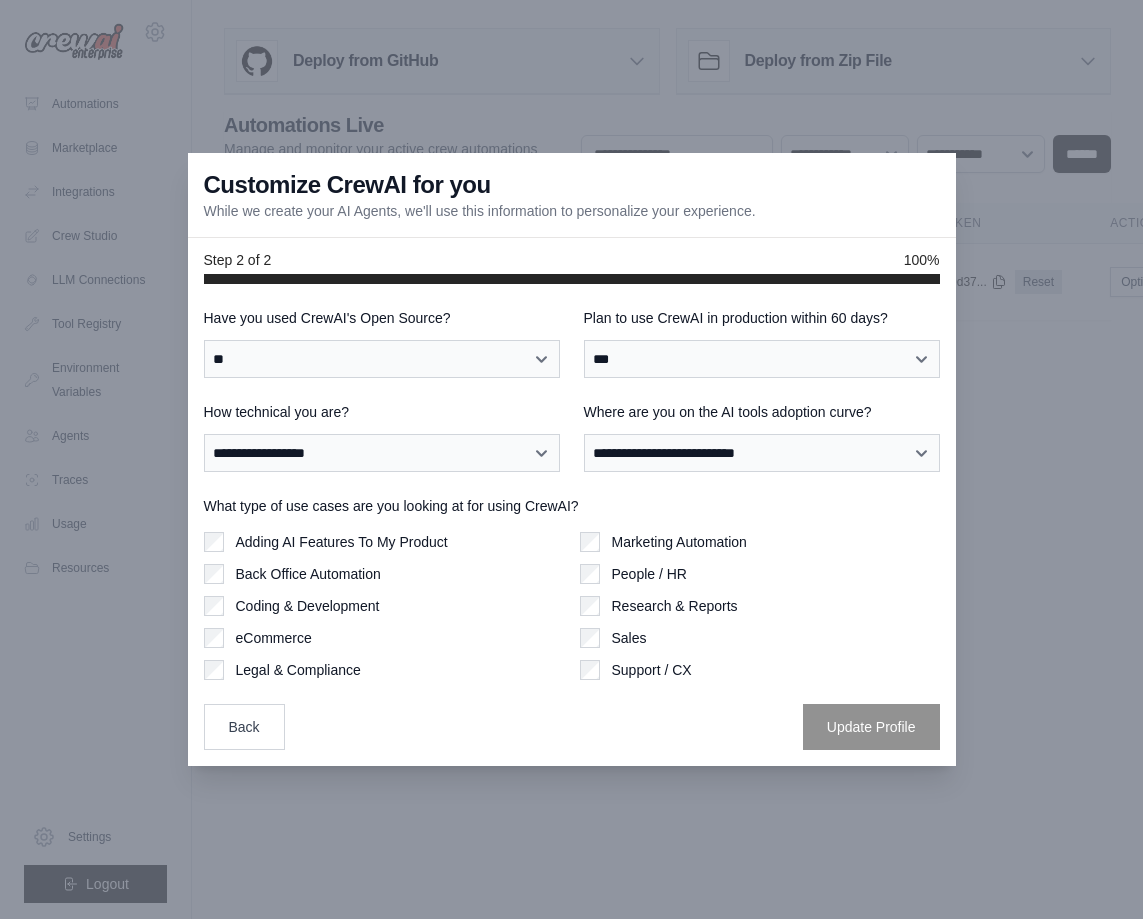 click on "Adding AI Features To My Product" at bounding box center (342, 542) 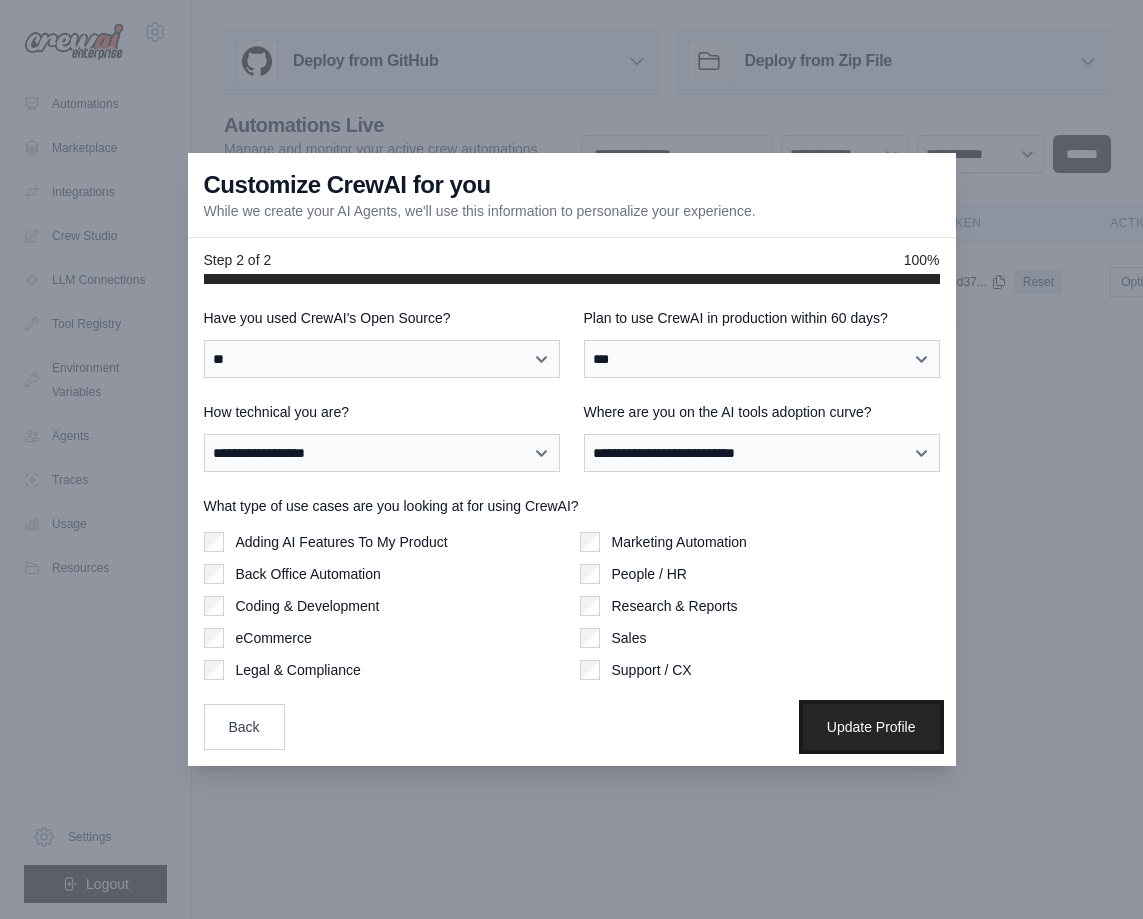 click on "Update Profile" at bounding box center (871, 727) 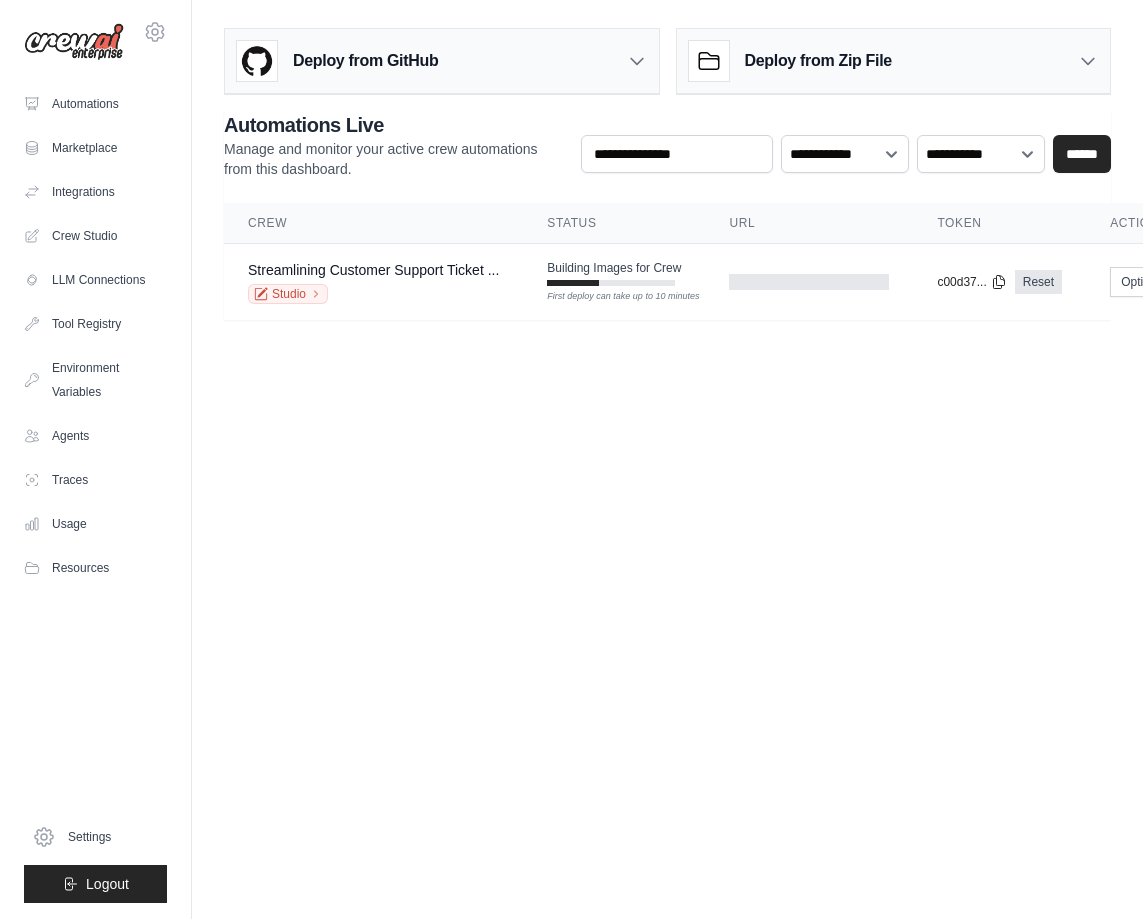 scroll, scrollTop: 0, scrollLeft: 0, axis: both 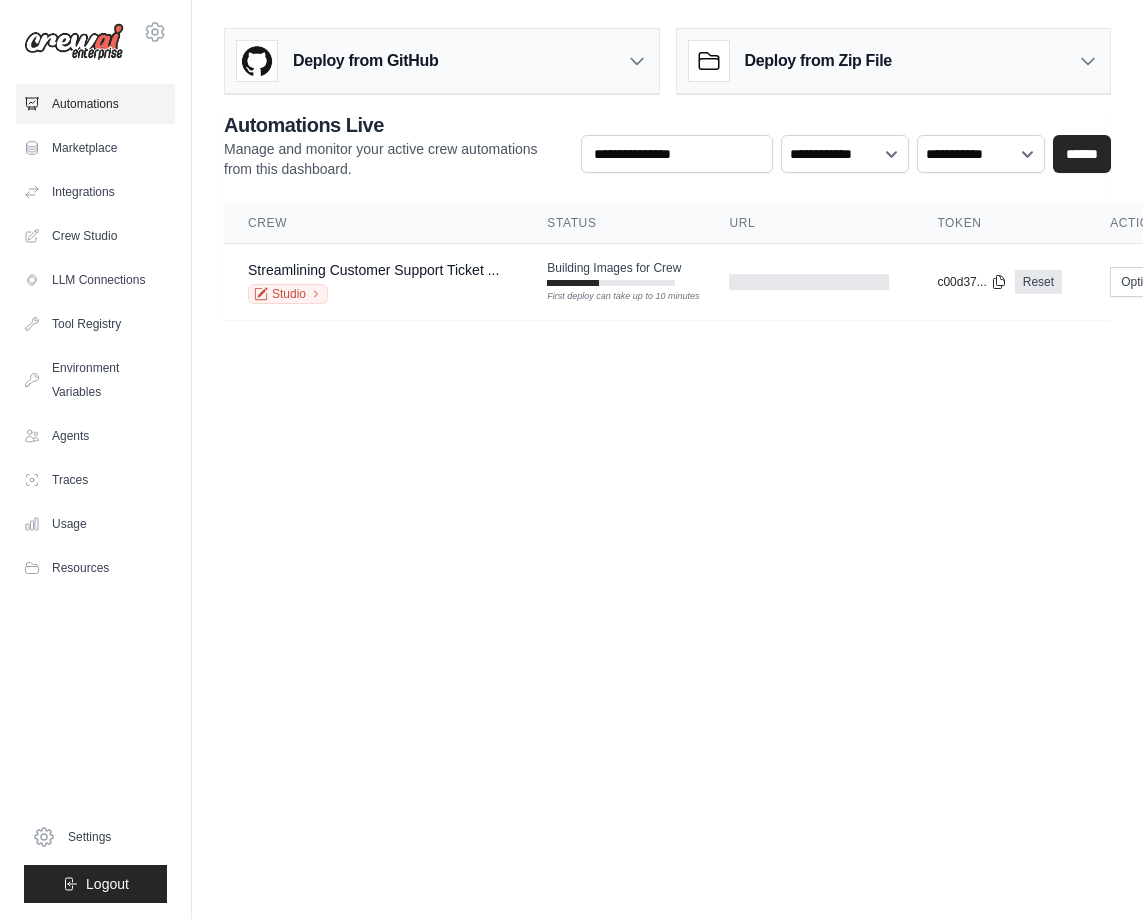 click on "Automations" at bounding box center [95, 104] 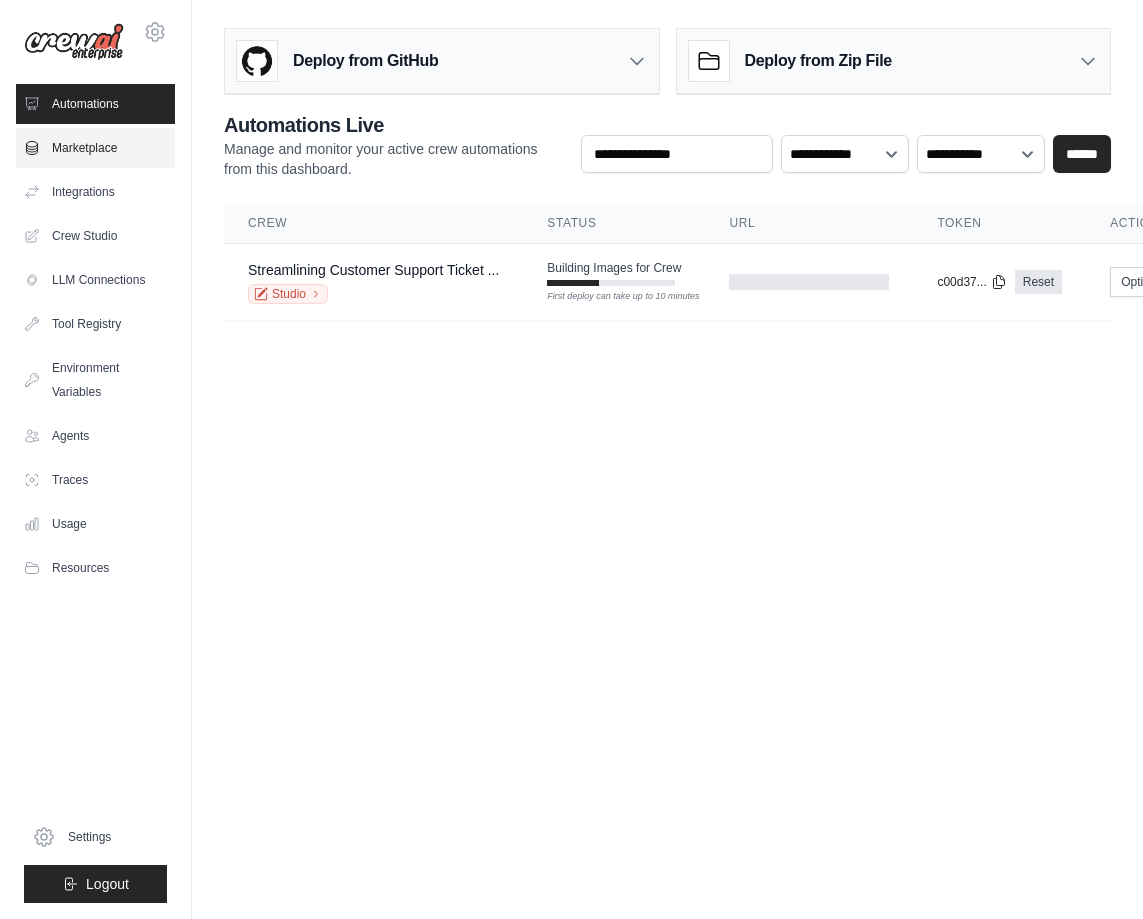 click on "Marketplace" at bounding box center [95, 148] 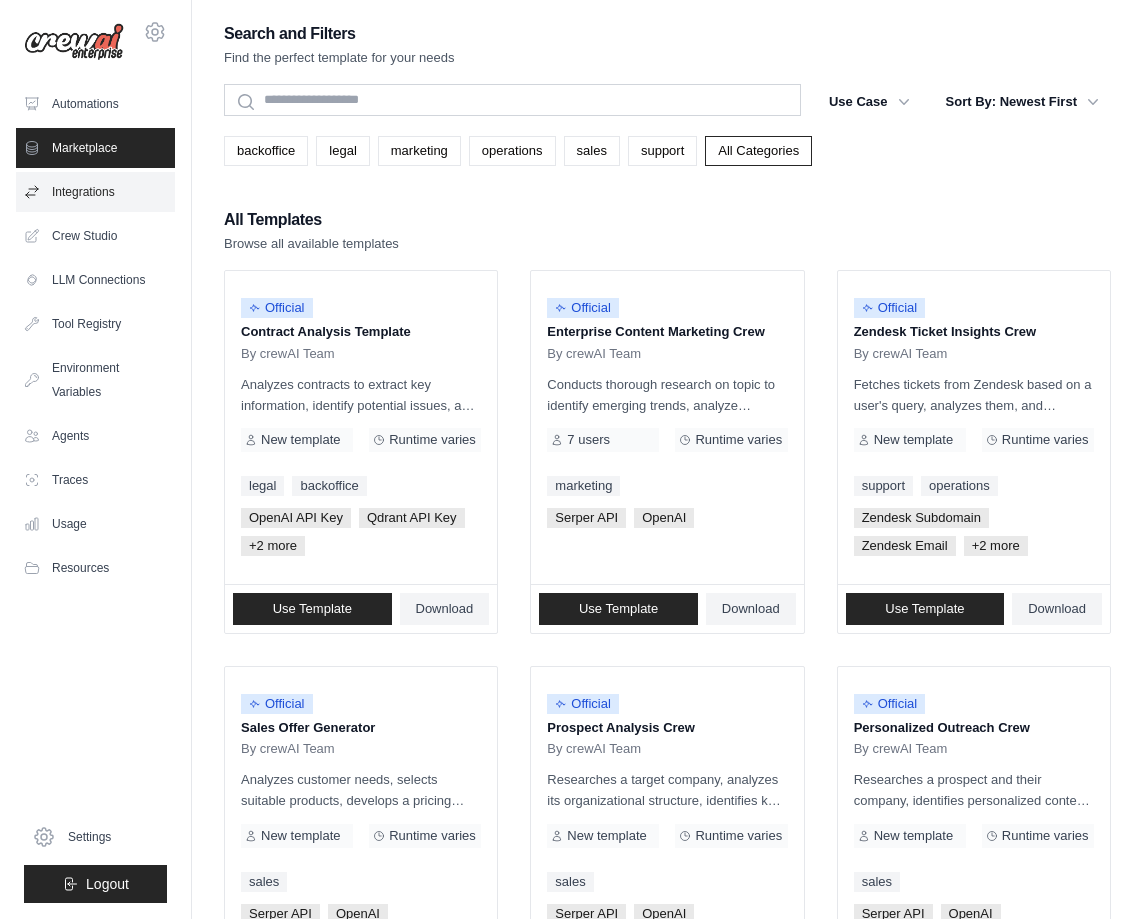 click on "Integrations" at bounding box center [95, 192] 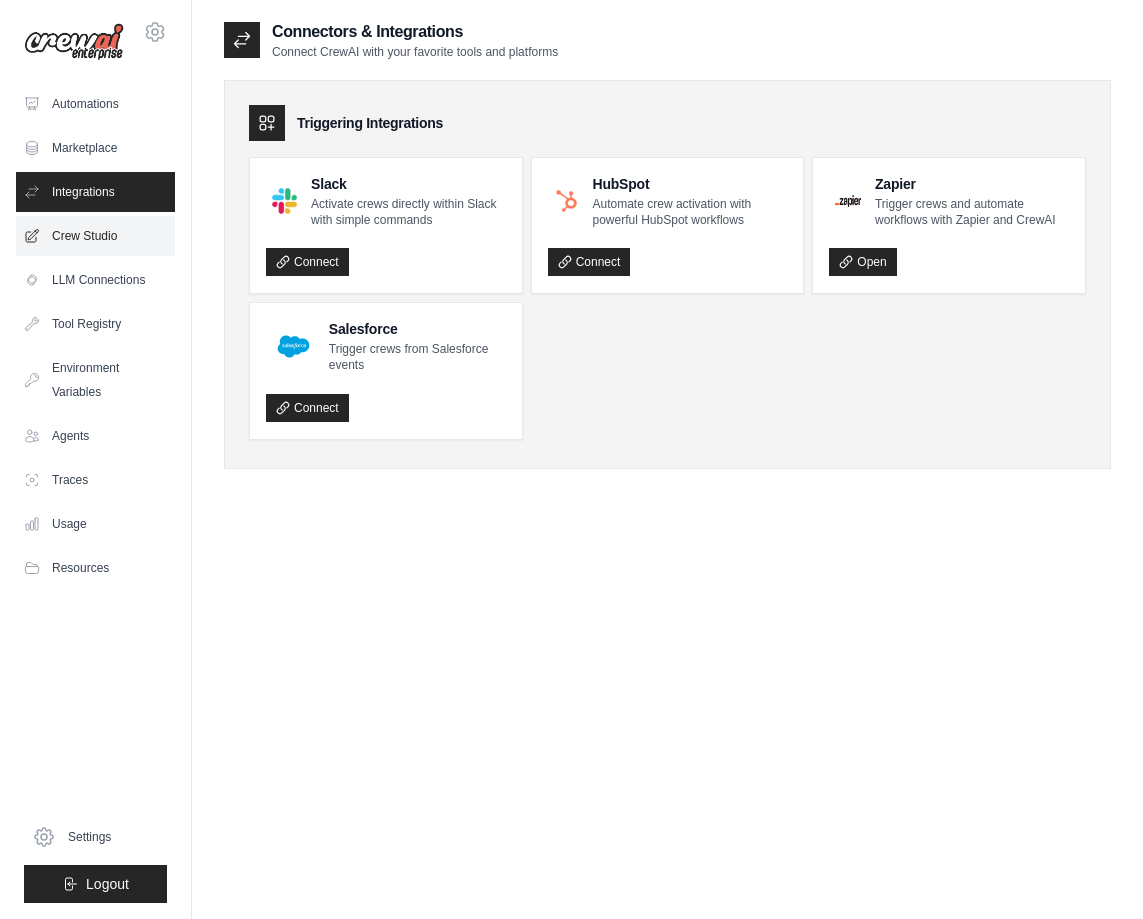 click on "Crew Studio" at bounding box center [95, 236] 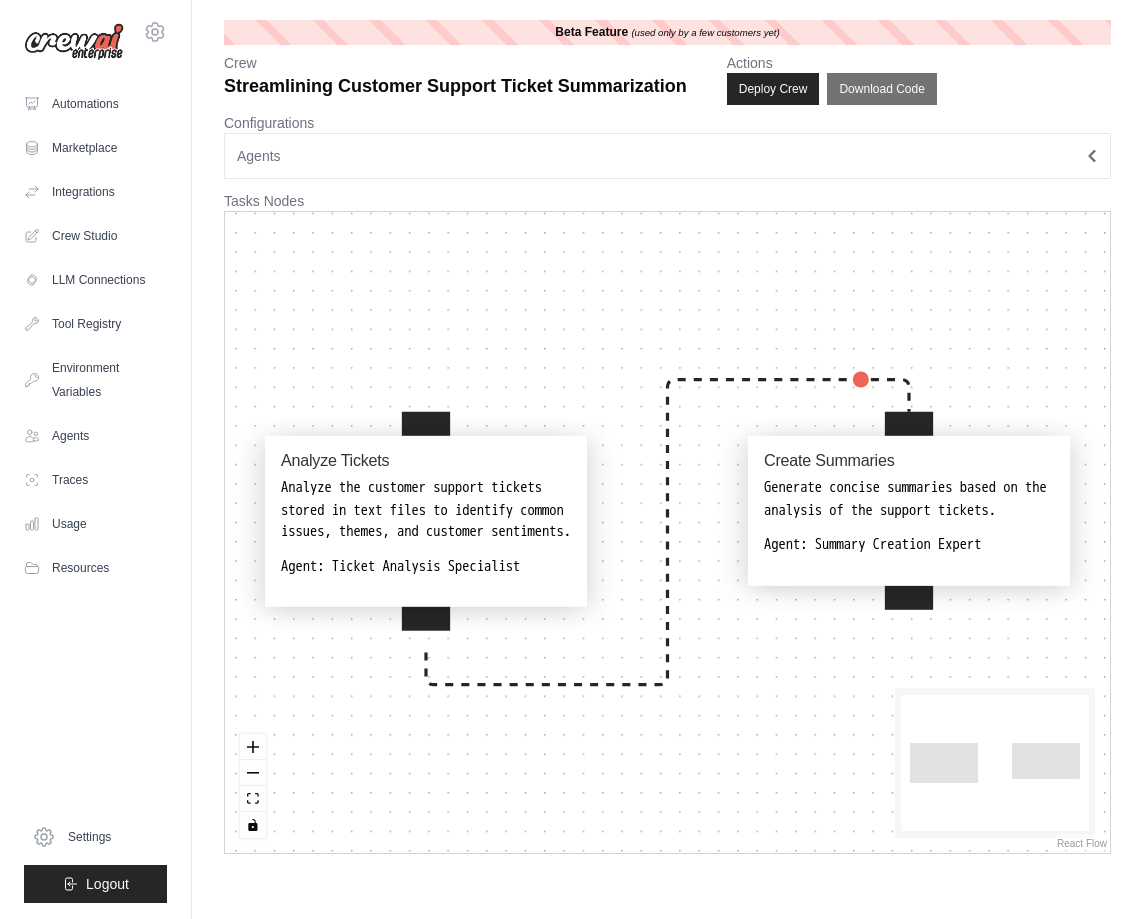 scroll, scrollTop: 0, scrollLeft: 0, axis: both 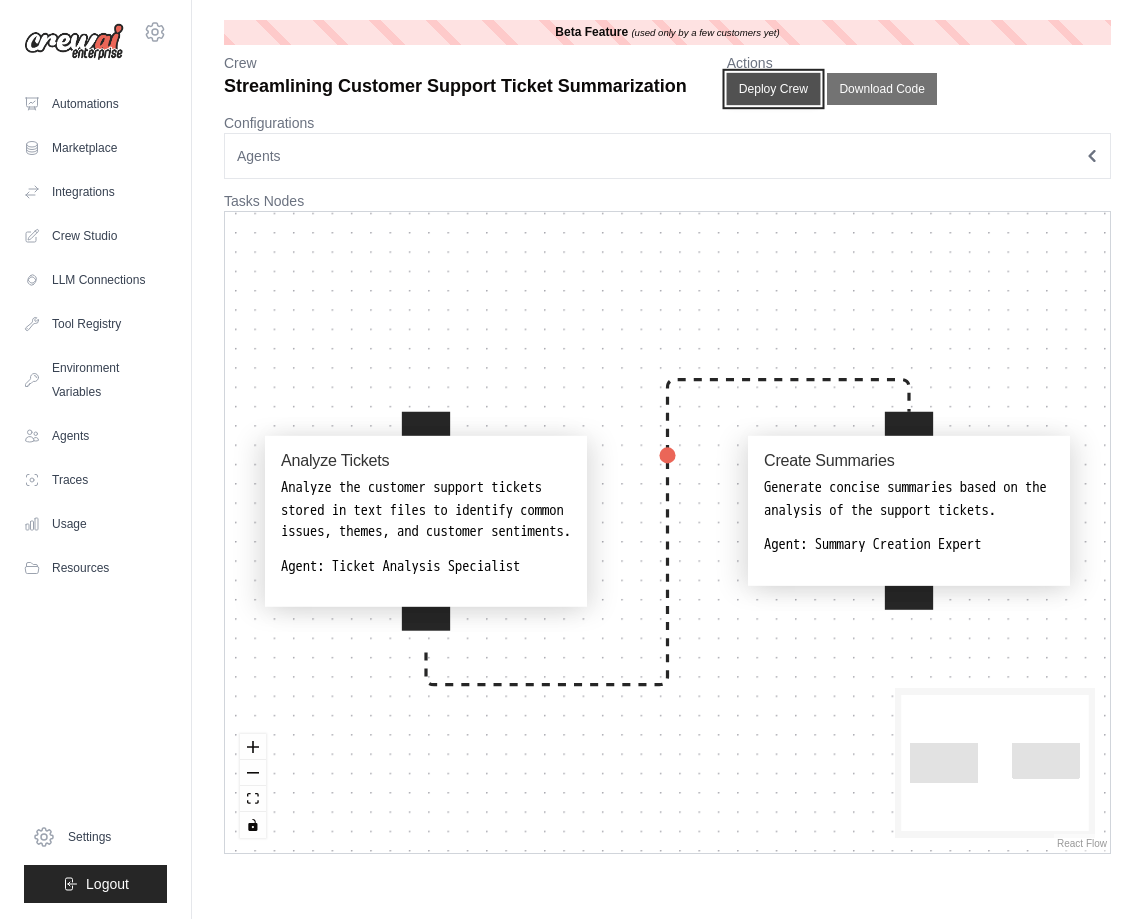 click on "Deploy Crew" at bounding box center [773, 89] 